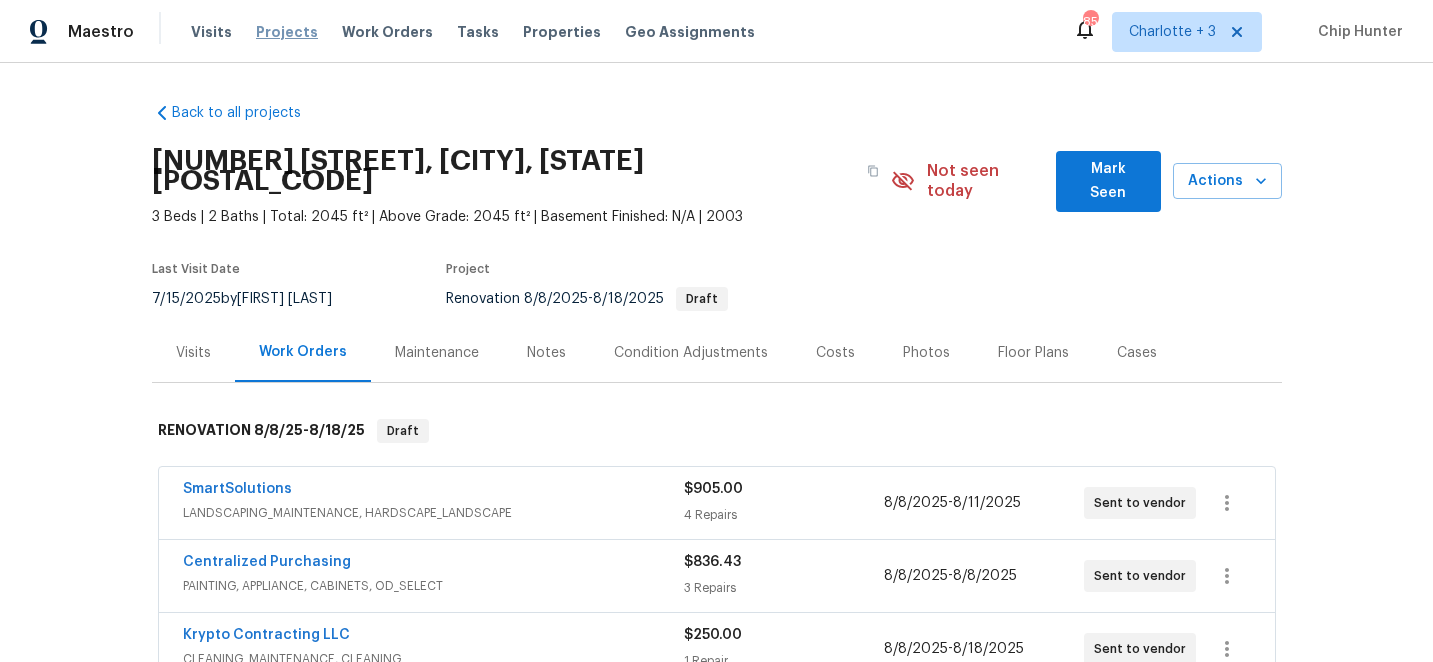 scroll, scrollTop: 0, scrollLeft: 0, axis: both 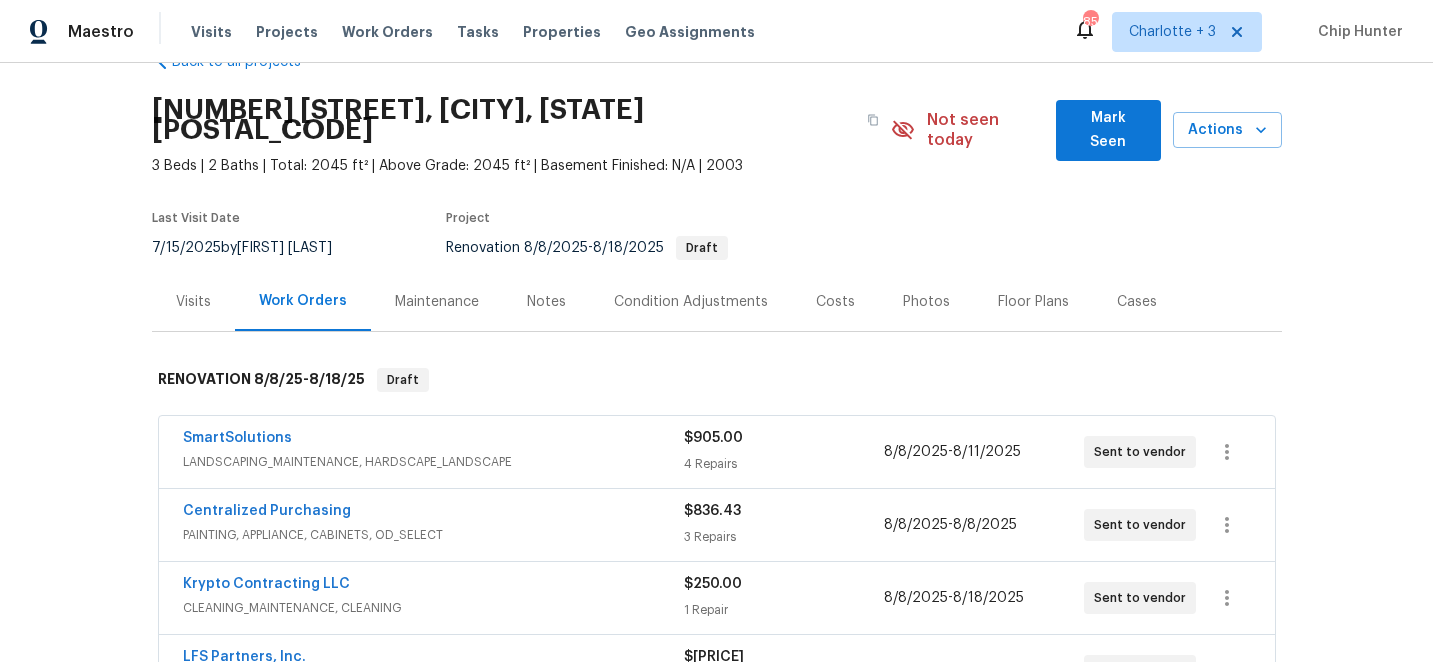 click on "Costs" at bounding box center (835, 302) 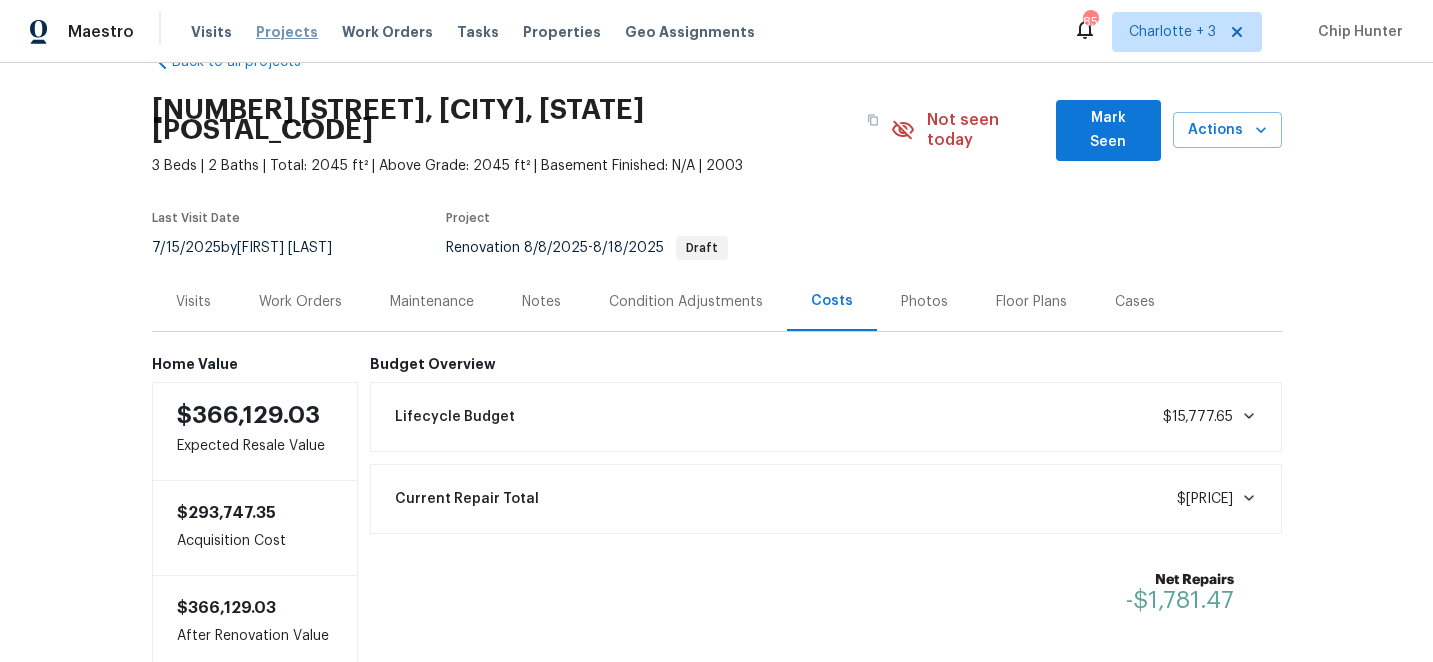 click on "Projects" at bounding box center [287, 32] 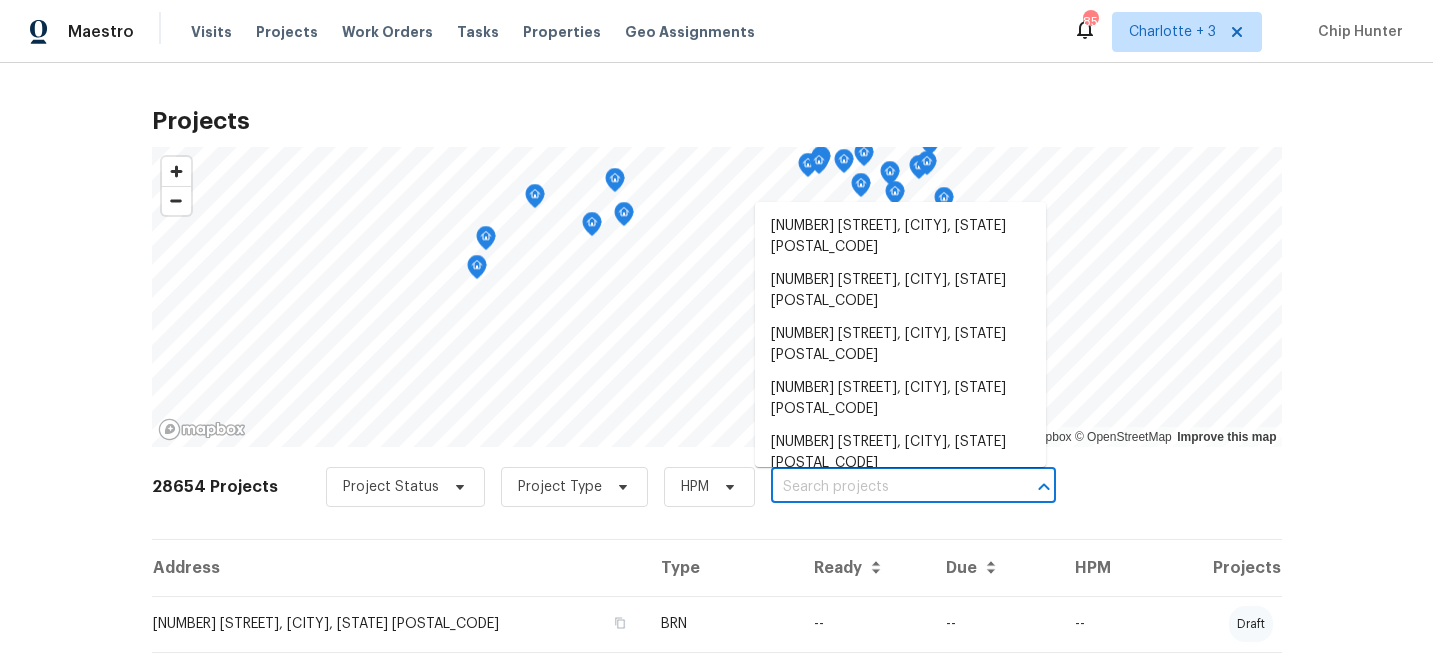 click at bounding box center (885, 487) 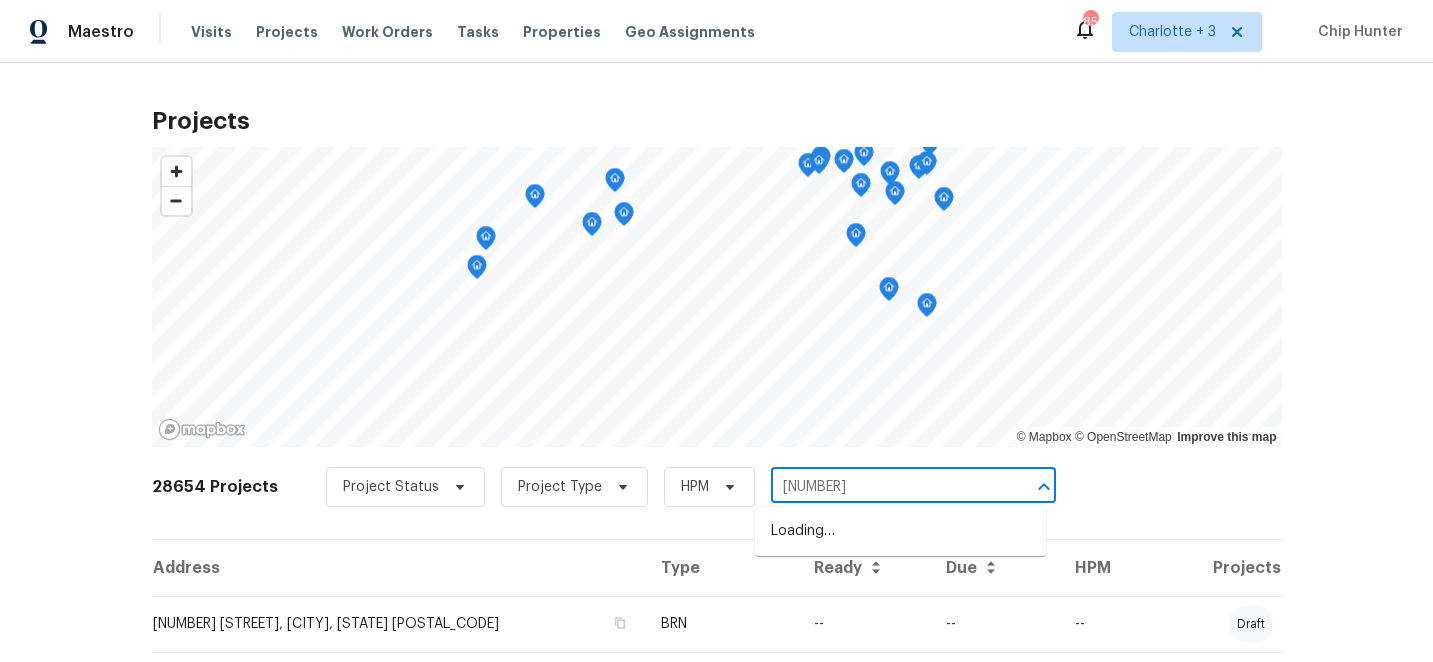 type on "[NUMBER] [STREET]" 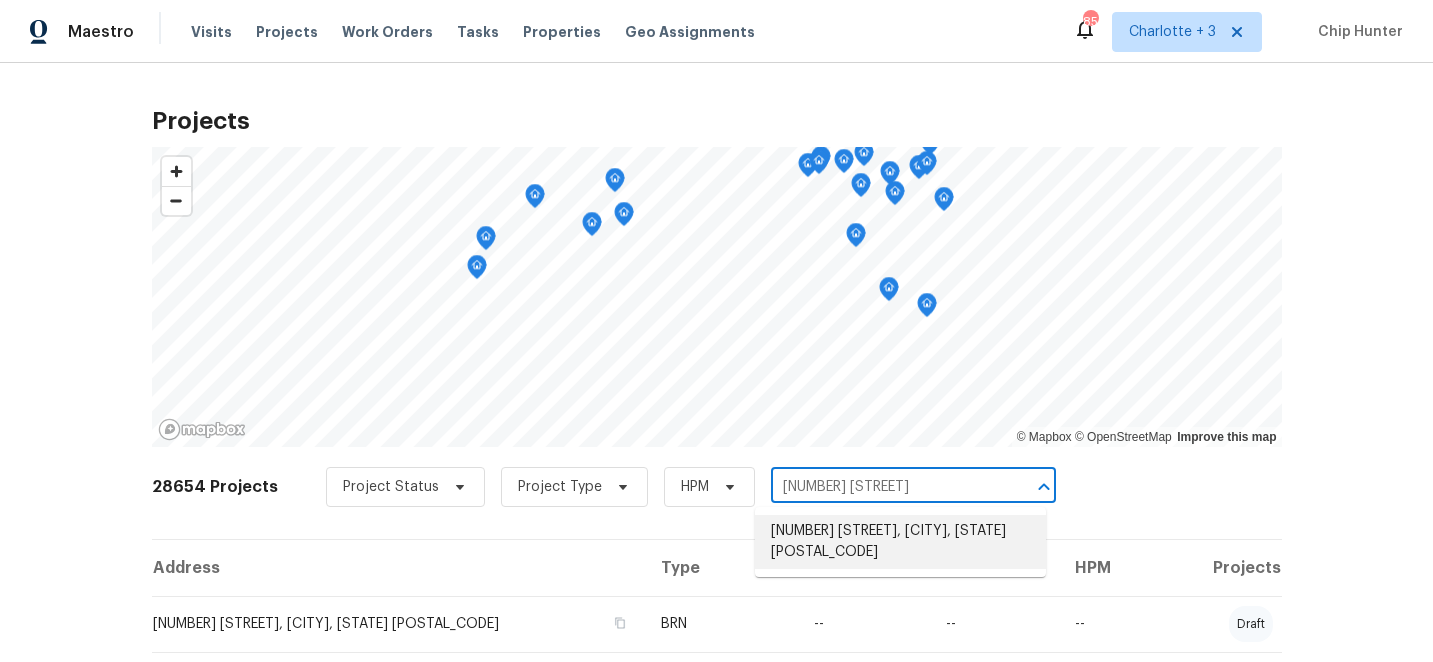 click on "[NUMBER] [STREET], [CITY], [STATE] [POSTAL_CODE]" at bounding box center (900, 542) 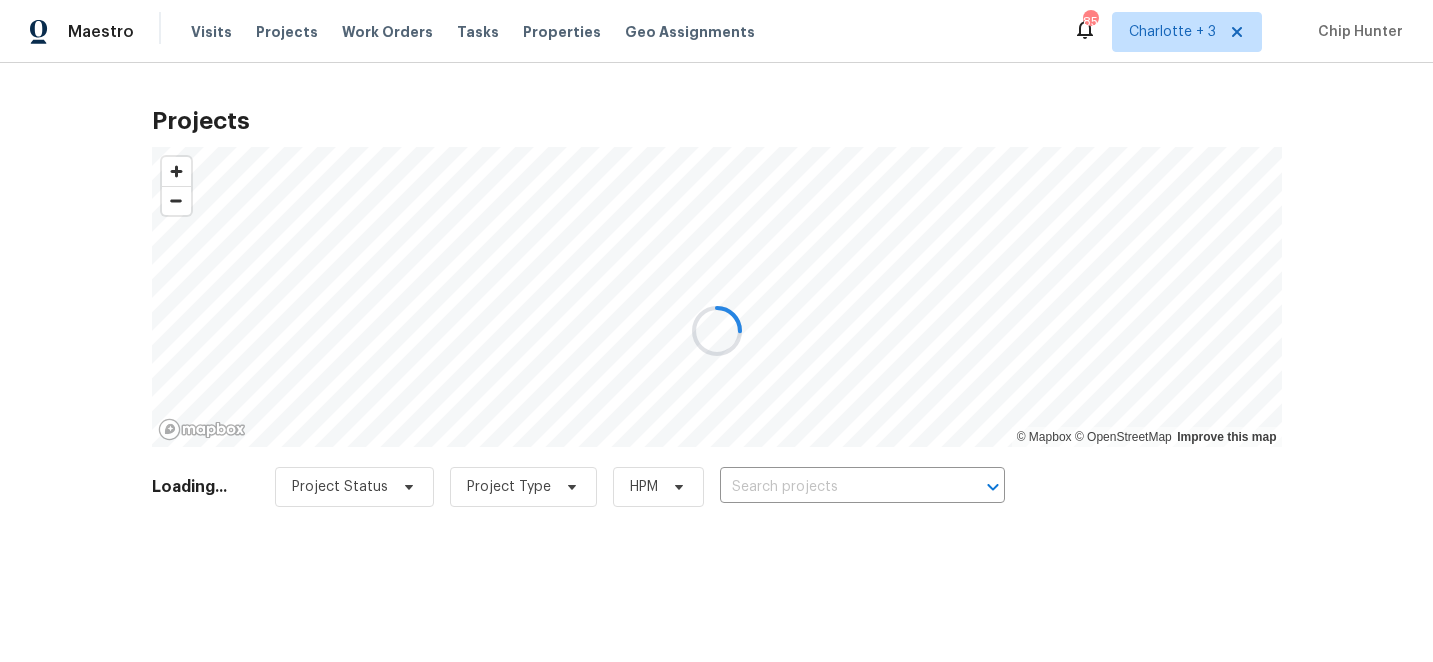 type on "[NUMBER] [STREET], [CITY], [STATE] [POSTAL_CODE]" 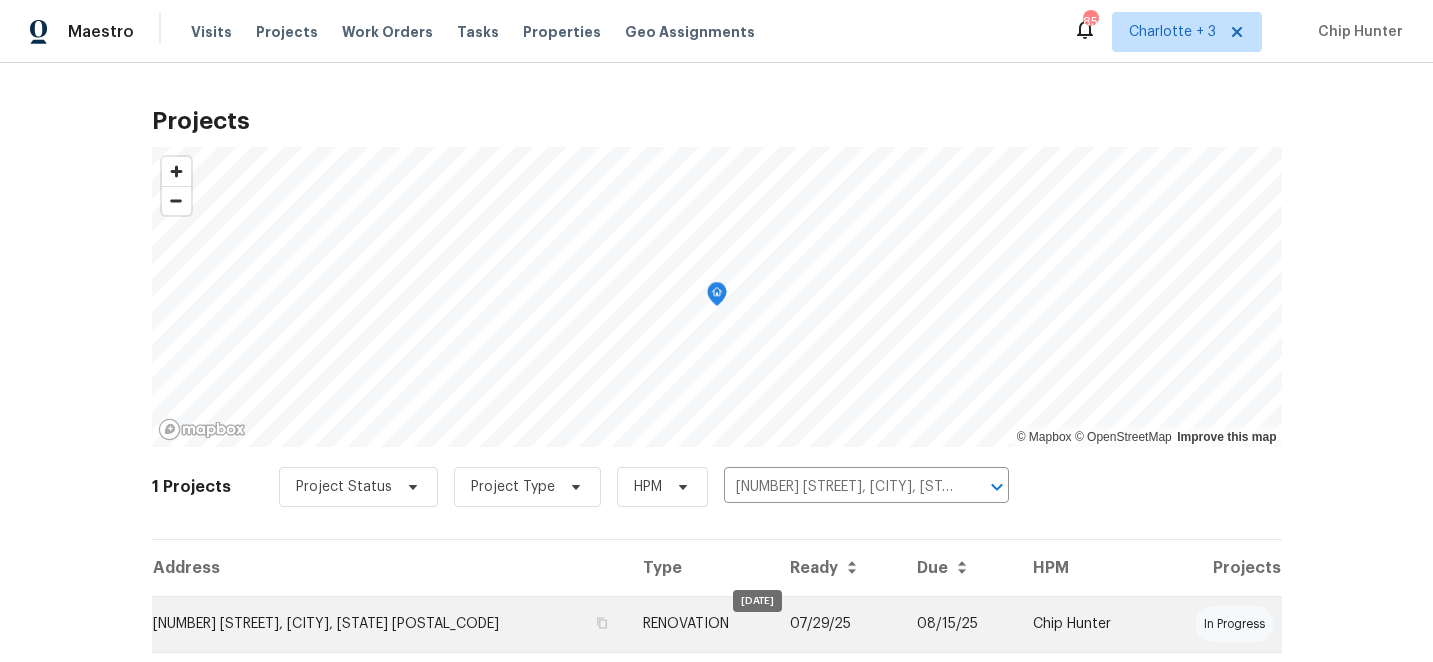 click on "07/29/25" at bounding box center [837, 624] 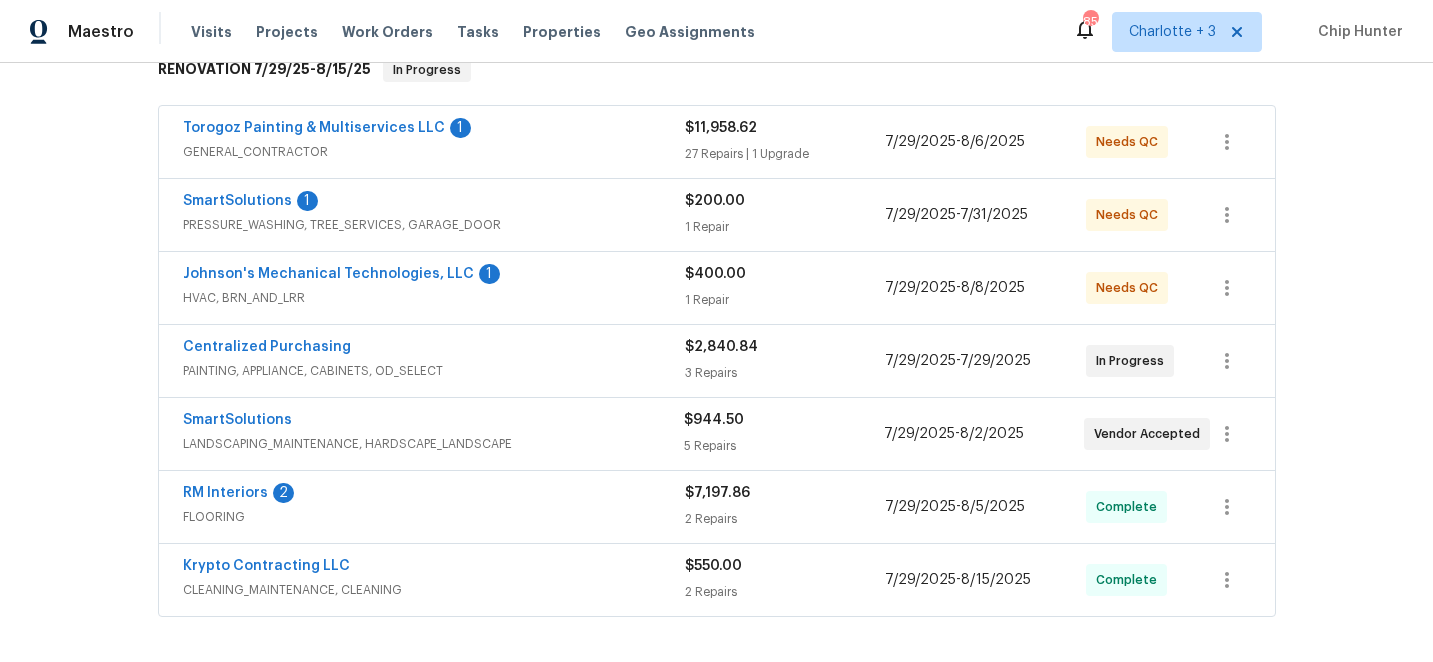 scroll, scrollTop: 356, scrollLeft: 0, axis: vertical 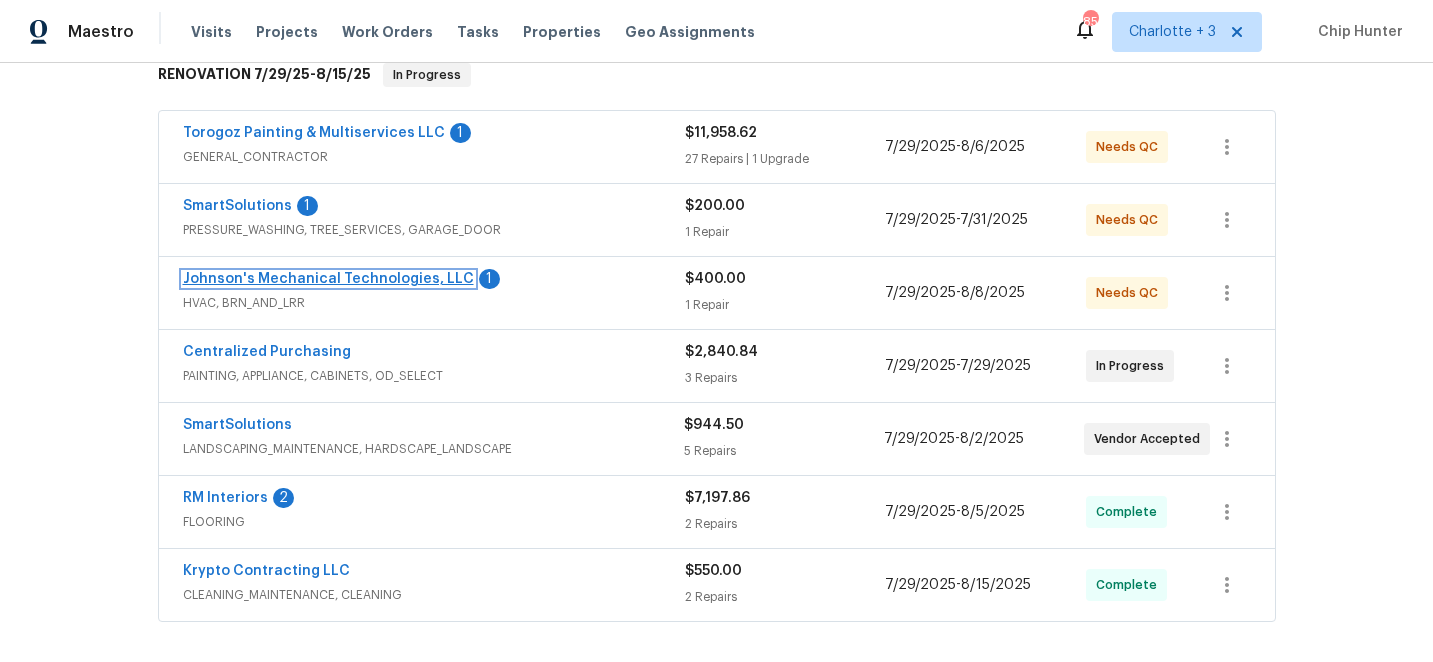click on "Johnson's Mechanical Technologies, LLC" at bounding box center [328, 279] 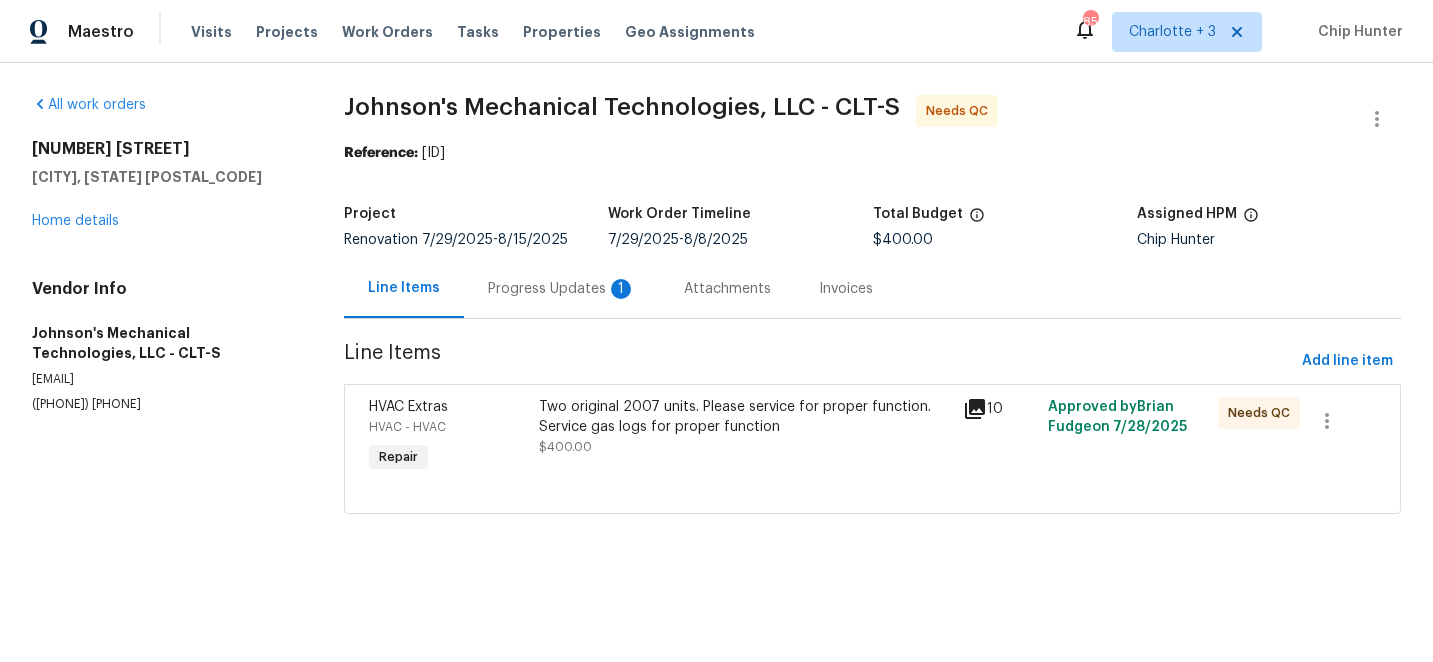 click on "Progress Updates 1" at bounding box center [562, 289] 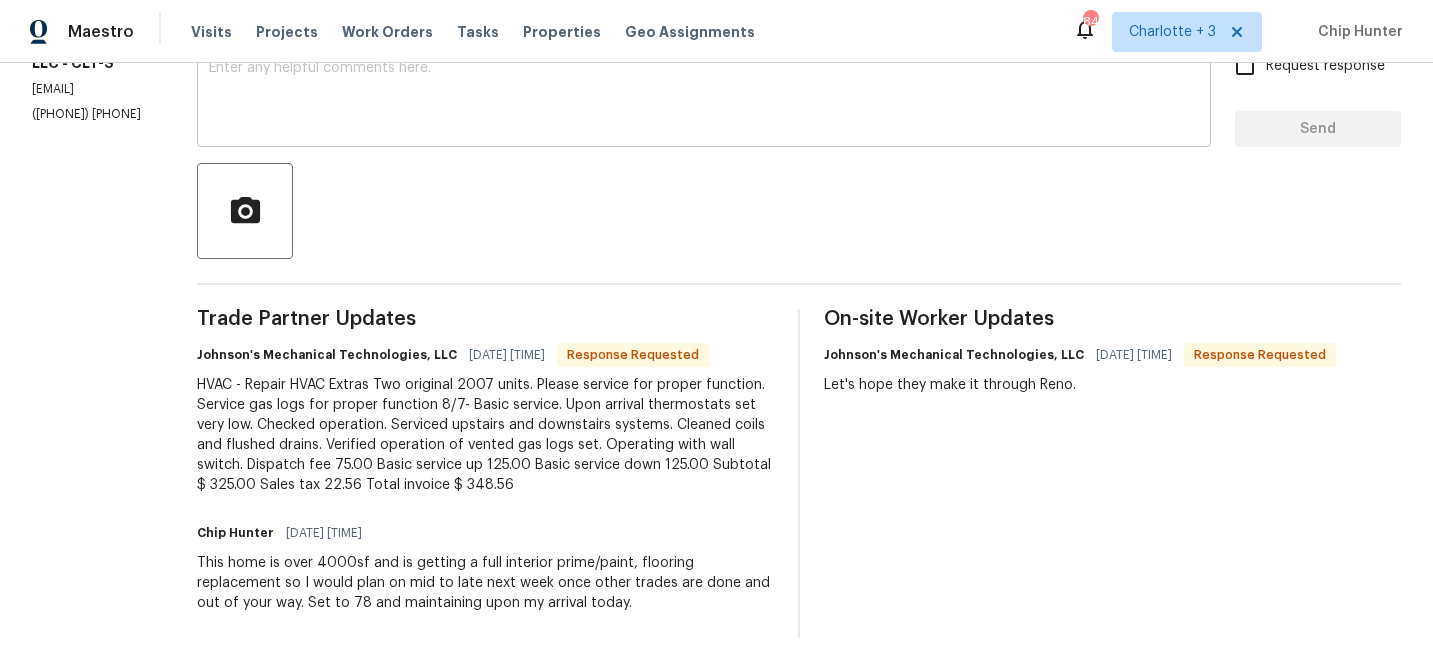 scroll, scrollTop: 377, scrollLeft: 0, axis: vertical 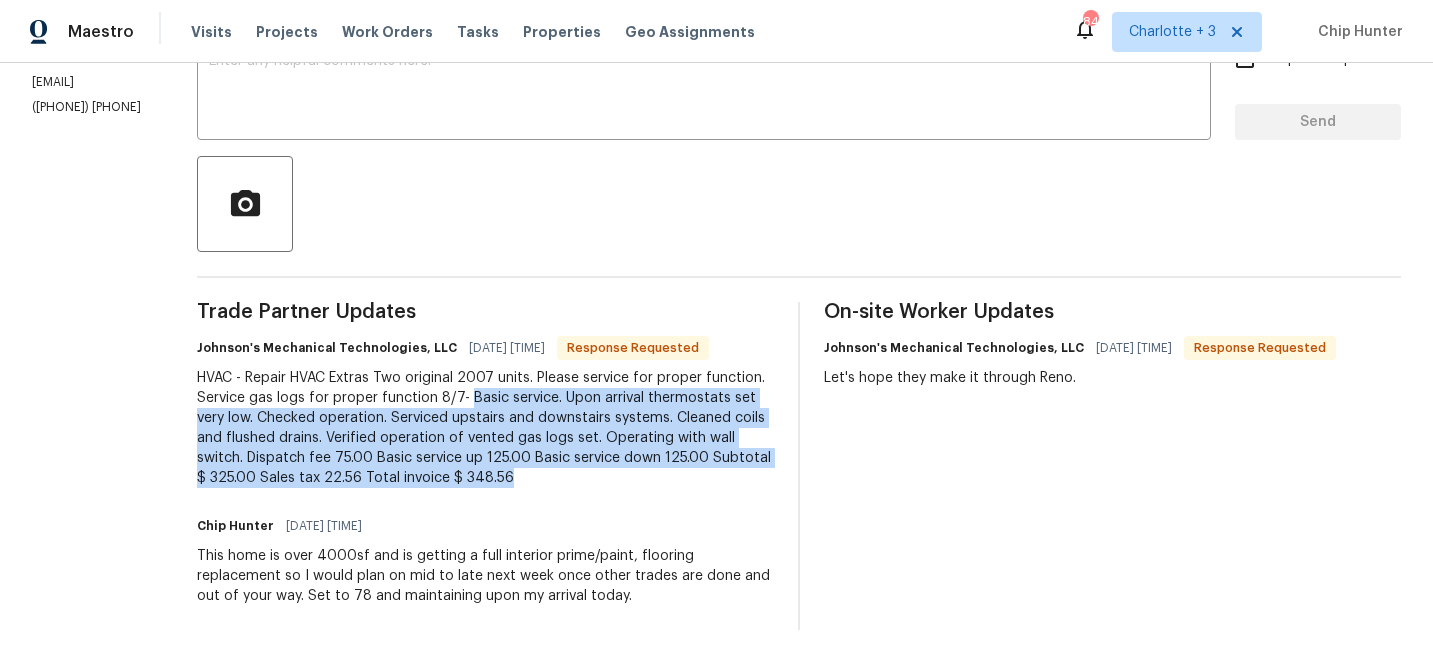 drag, startPoint x: 606, startPoint y: 395, endPoint x: 791, endPoint y: 487, distance: 206.61316 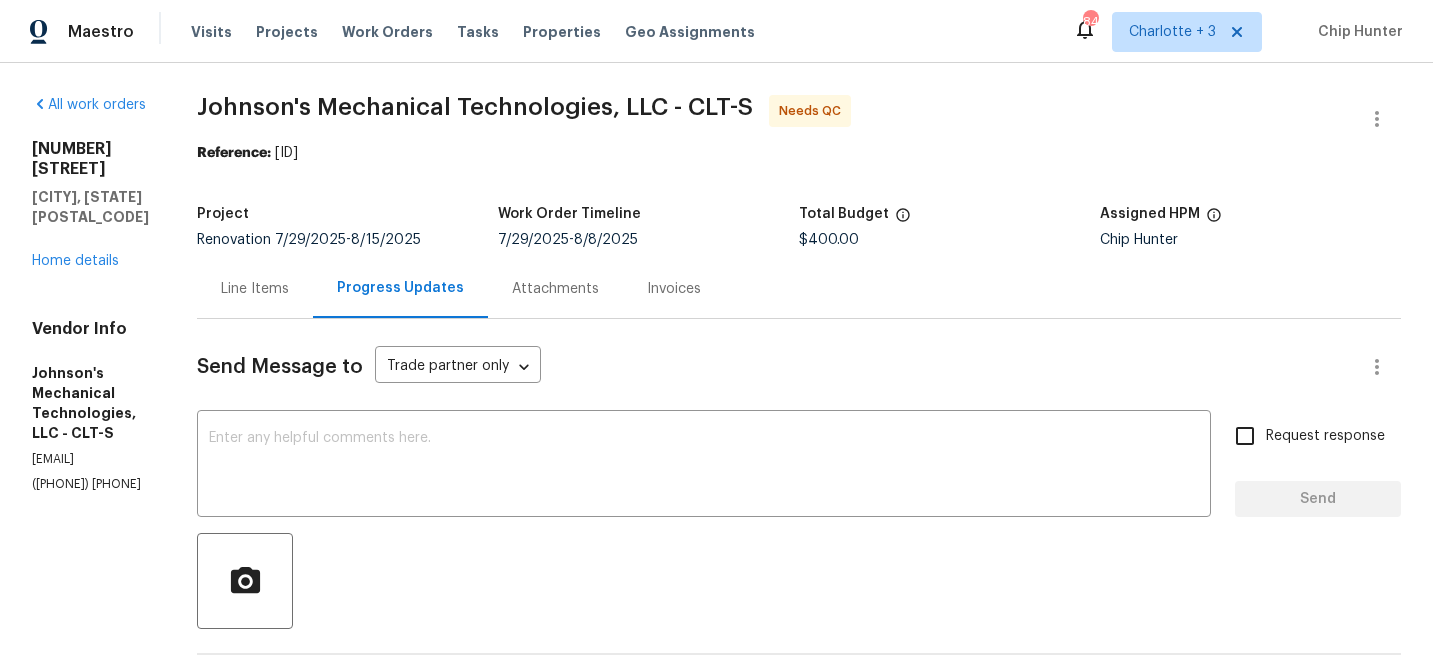 scroll, scrollTop: 0, scrollLeft: 0, axis: both 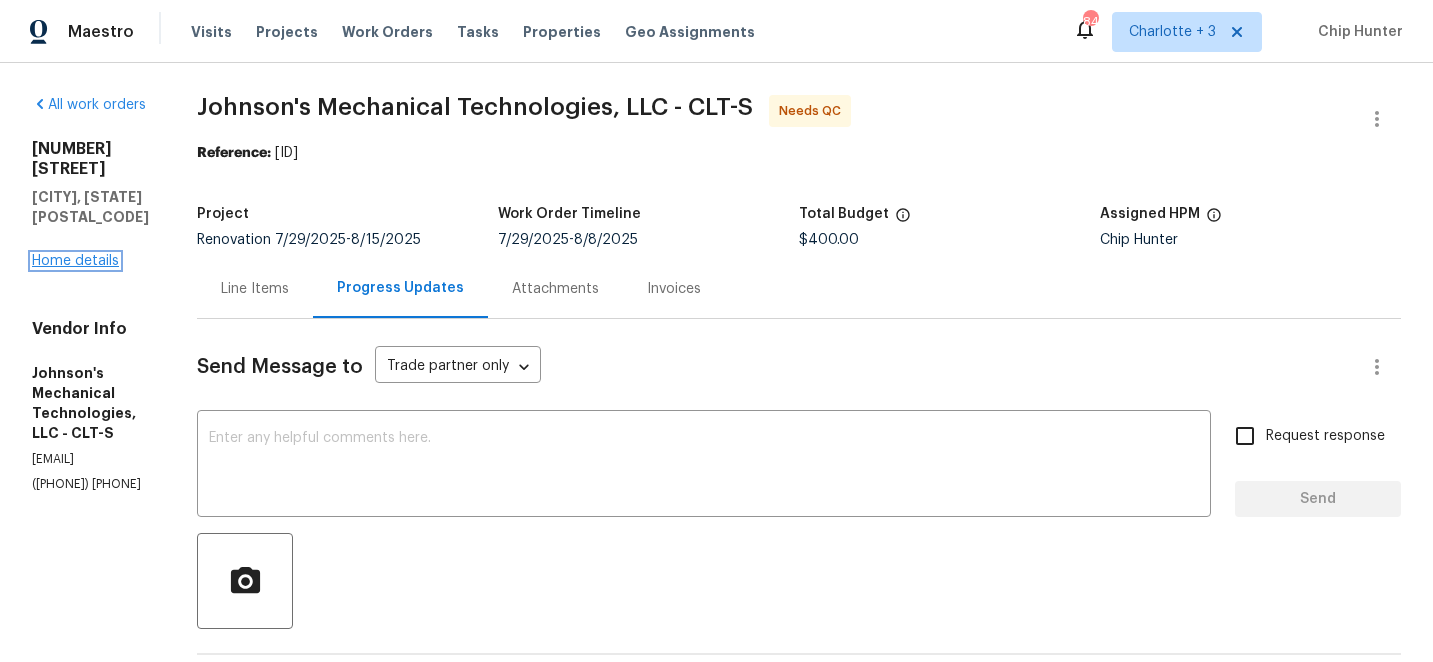 click on "Home details" at bounding box center [75, 261] 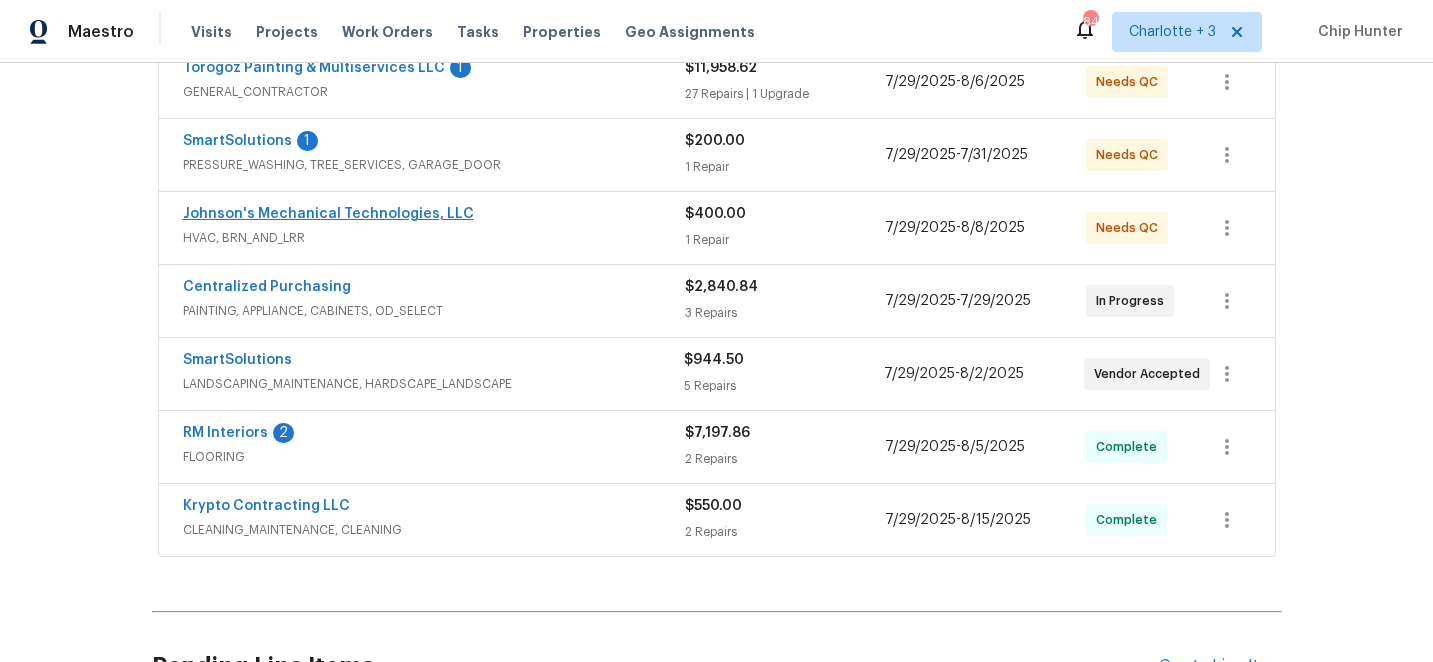scroll, scrollTop: 425, scrollLeft: 0, axis: vertical 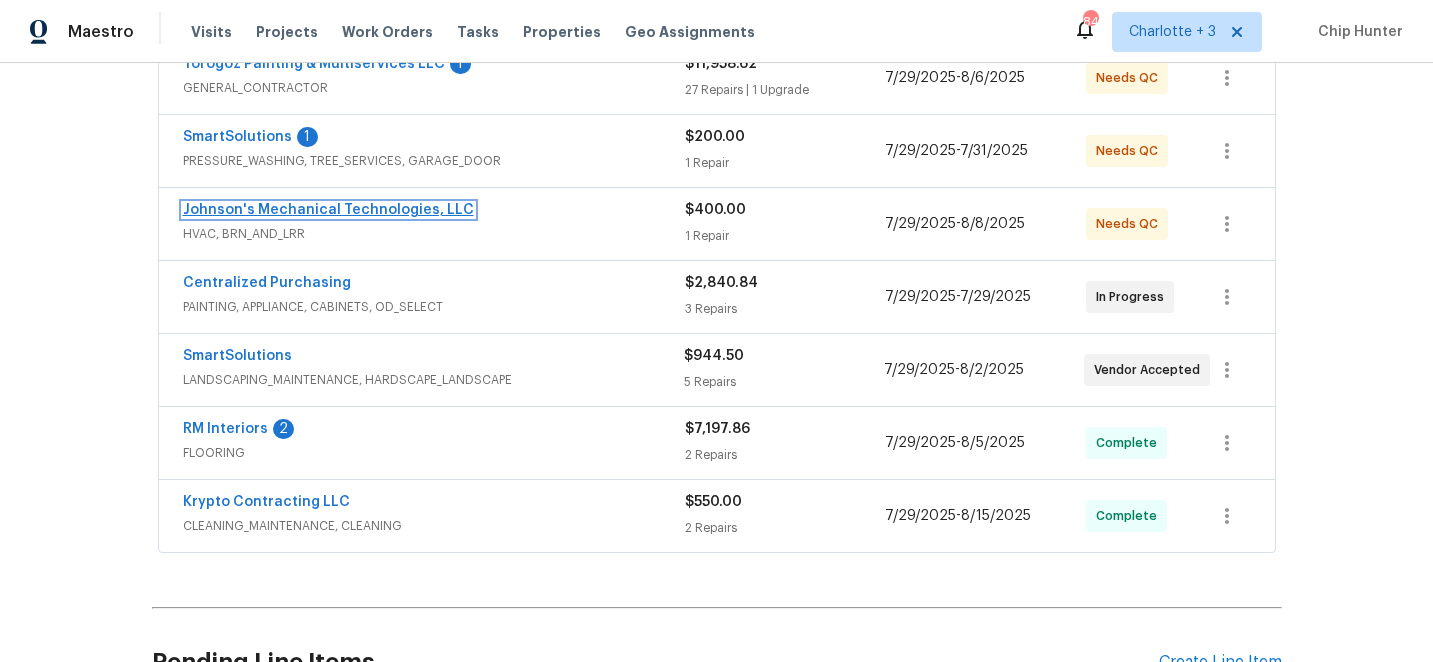 click on "Johnson's Mechanical Technologies, LLC" at bounding box center (328, 210) 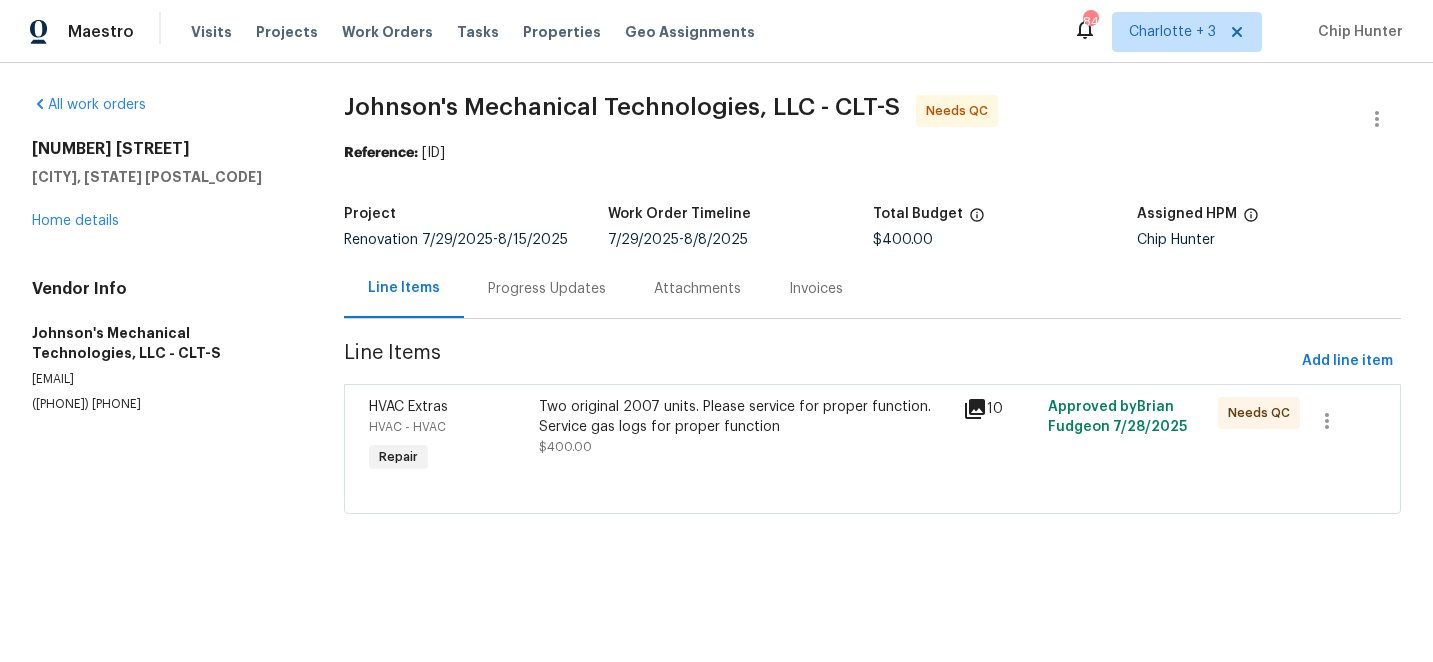 click on "Two original 2007 units. Please service for proper function. Service gas logs for proper function" at bounding box center [745, 417] 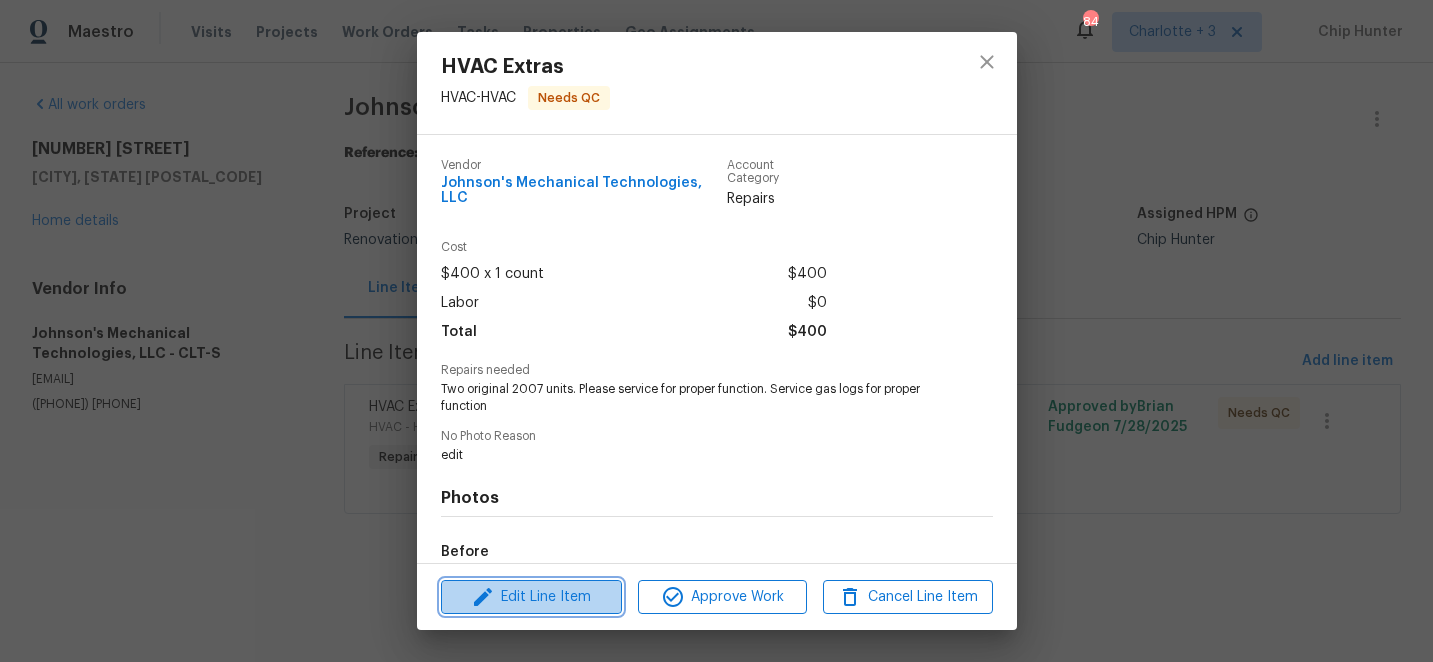 click on "Edit Line Item" at bounding box center (531, 597) 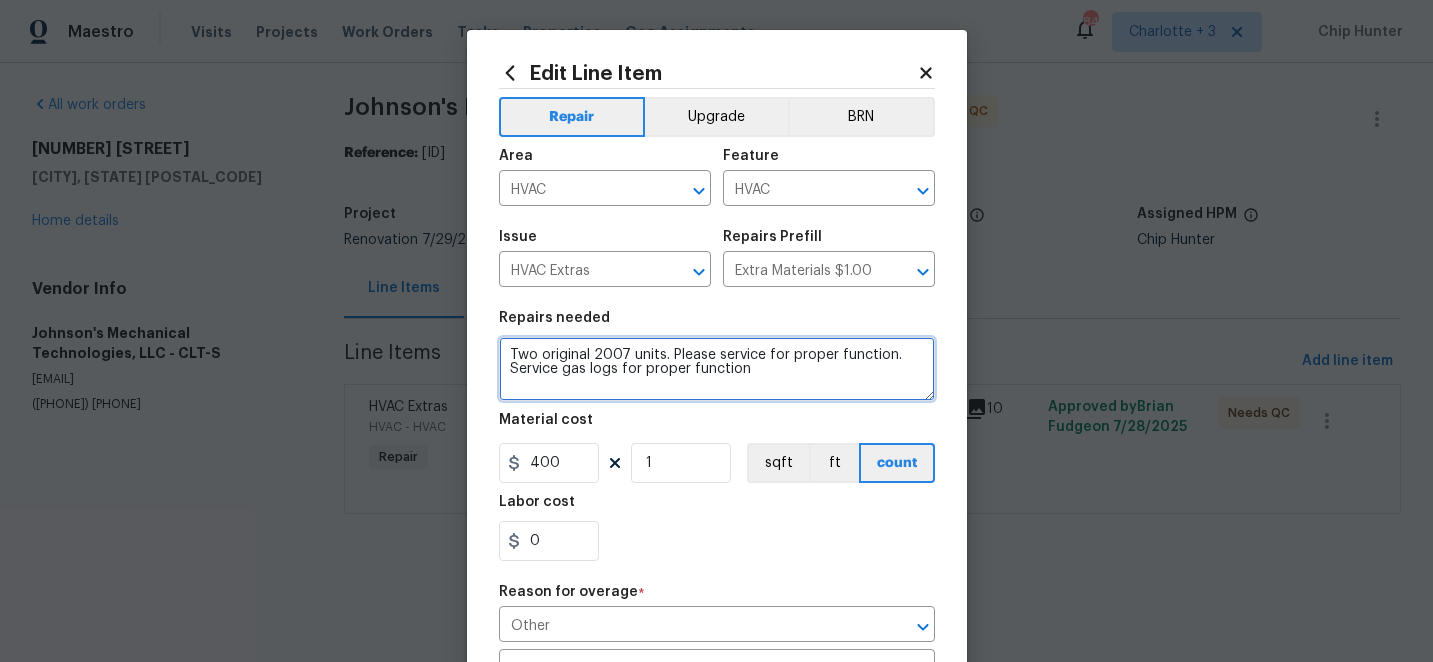 click on "Two original 2007 units. Please service for proper function. Service gas logs for proper function" at bounding box center [717, 369] 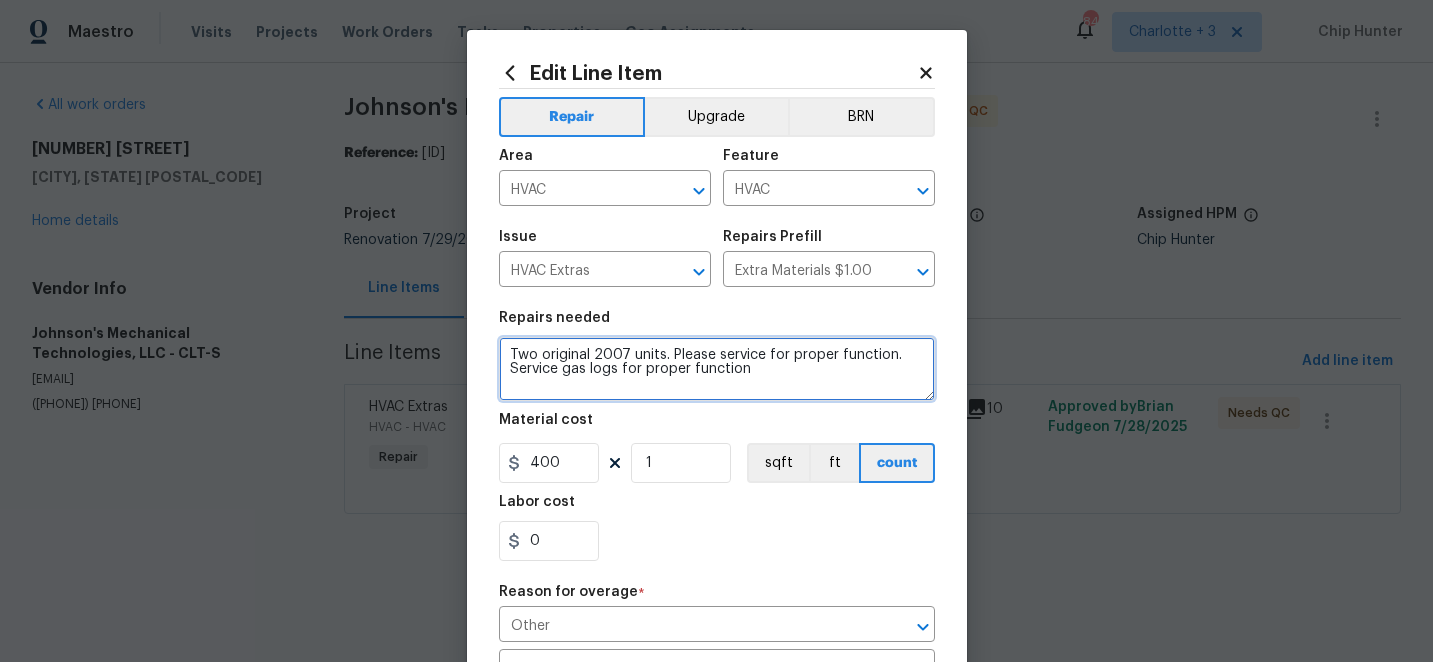 paste on "Basic service.  Upon arrival thermostats set very low.  Checked operation.  Serviced upstairs and downstairs systems.  Cleaned coils and flushed drains.  Verified operation of vented gas logs set.  Operating with wall switch.  Dispatch fee 75.00 Basic service up 125.00 Basic service down 125.00 Subtotal $ 325.00 Sales tax 22.56 Total invoice $ 348.56" 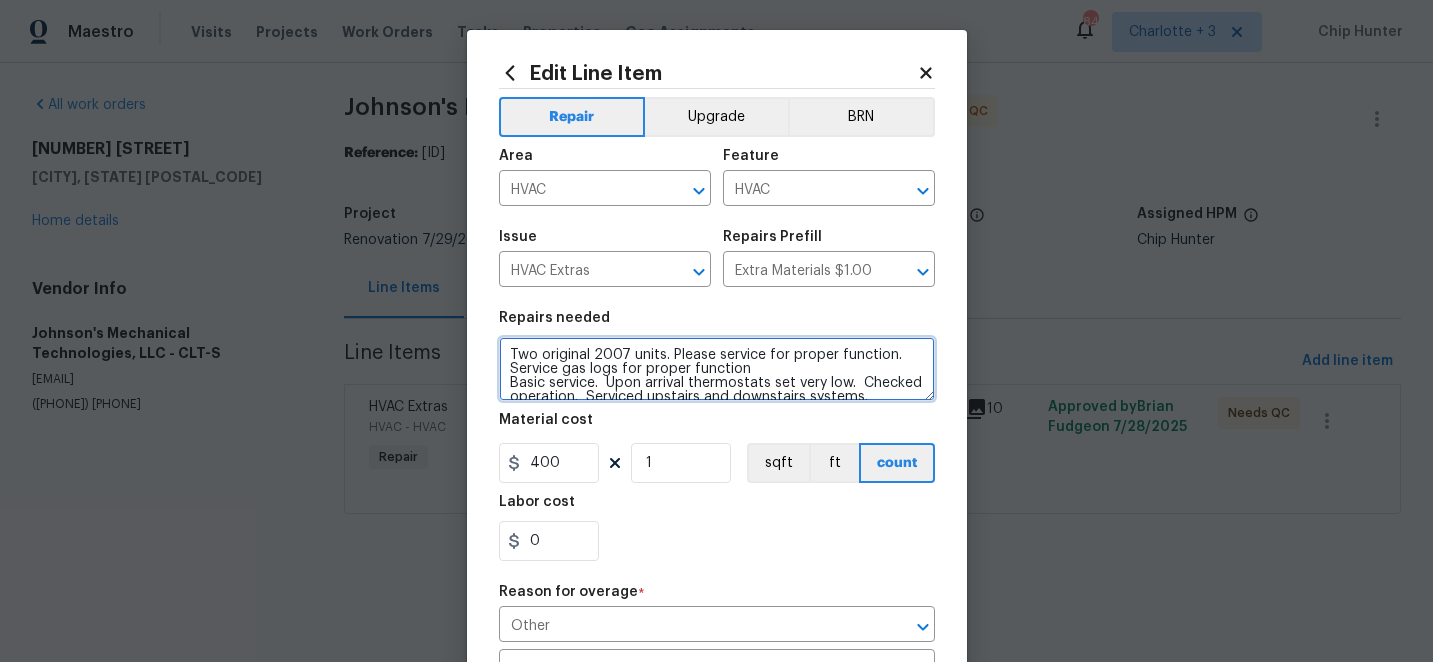 scroll, scrollTop: 60, scrollLeft: 0, axis: vertical 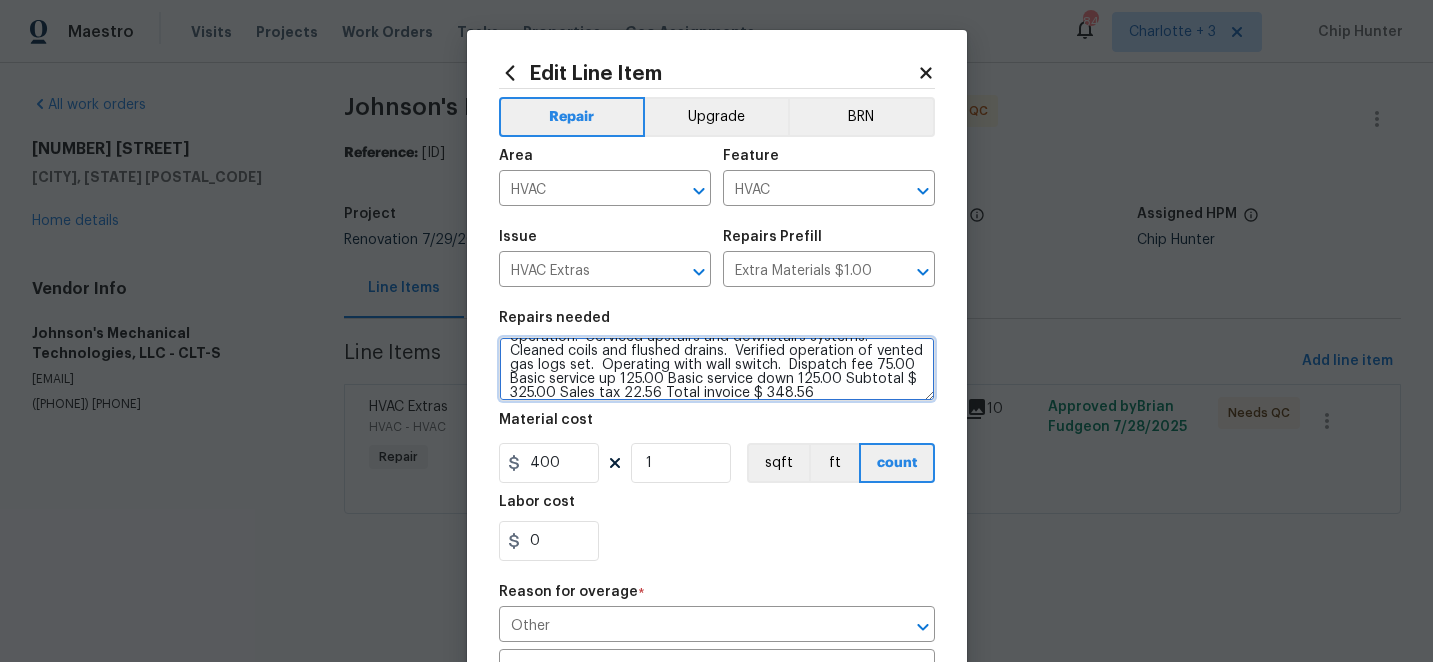 type on "Two original 2007 units. Please service for proper function. Service gas logs for proper function
Basic service.  Upon arrival thermostats set very low.  Checked operation.  Serviced upstairs and downstairs systems.  Cleaned coils and flushed drains.  Verified operation of vented gas logs set.  Operating with wall switch.  Dispatch fee 75.00 Basic service up 125.00 Basic service down 125.00 Subtotal $ 325.00 Sales tax 22.56 Total invoice $ 348.56" 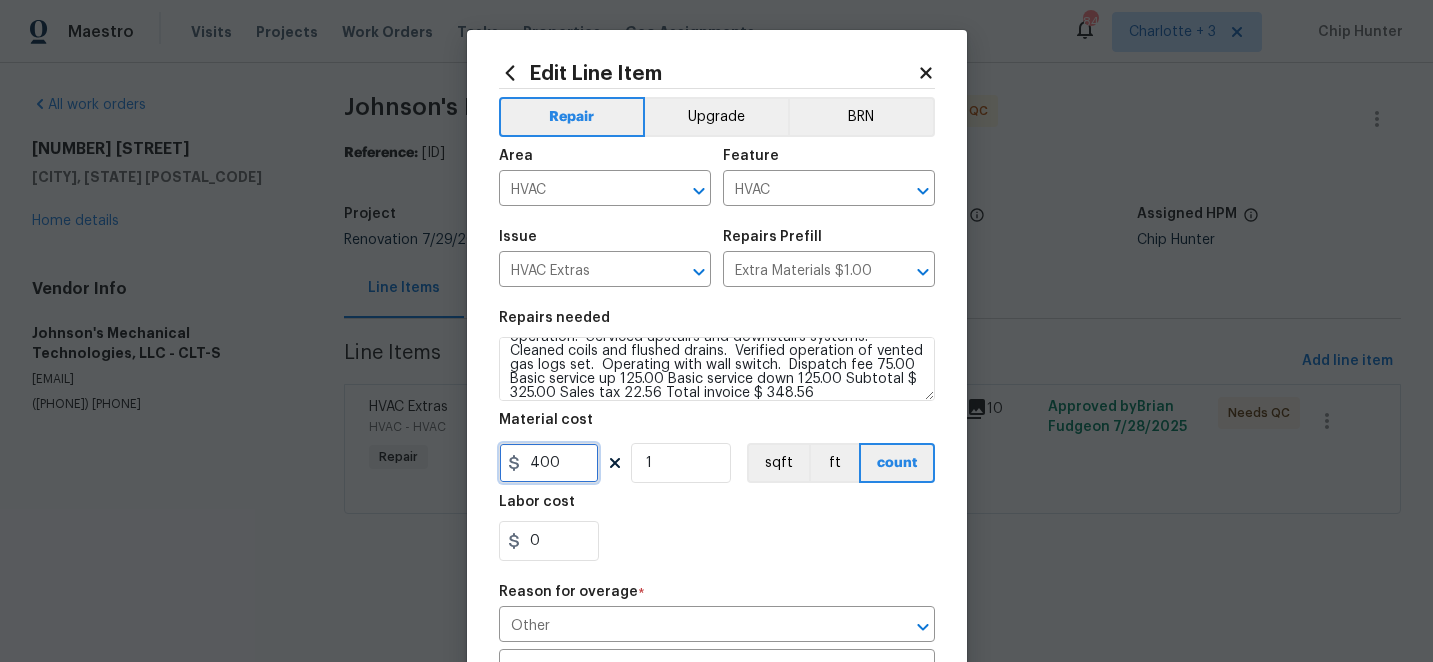 click on "400" at bounding box center (549, 463) 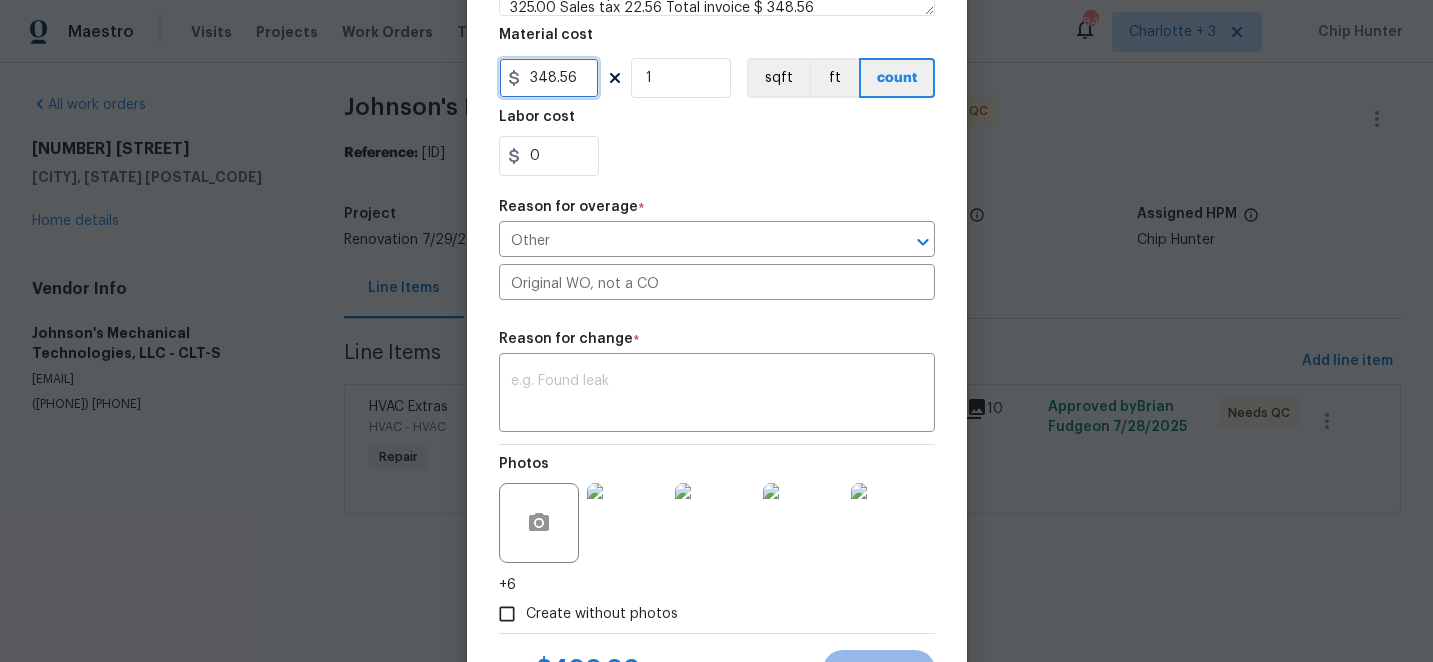 scroll, scrollTop: 393, scrollLeft: 0, axis: vertical 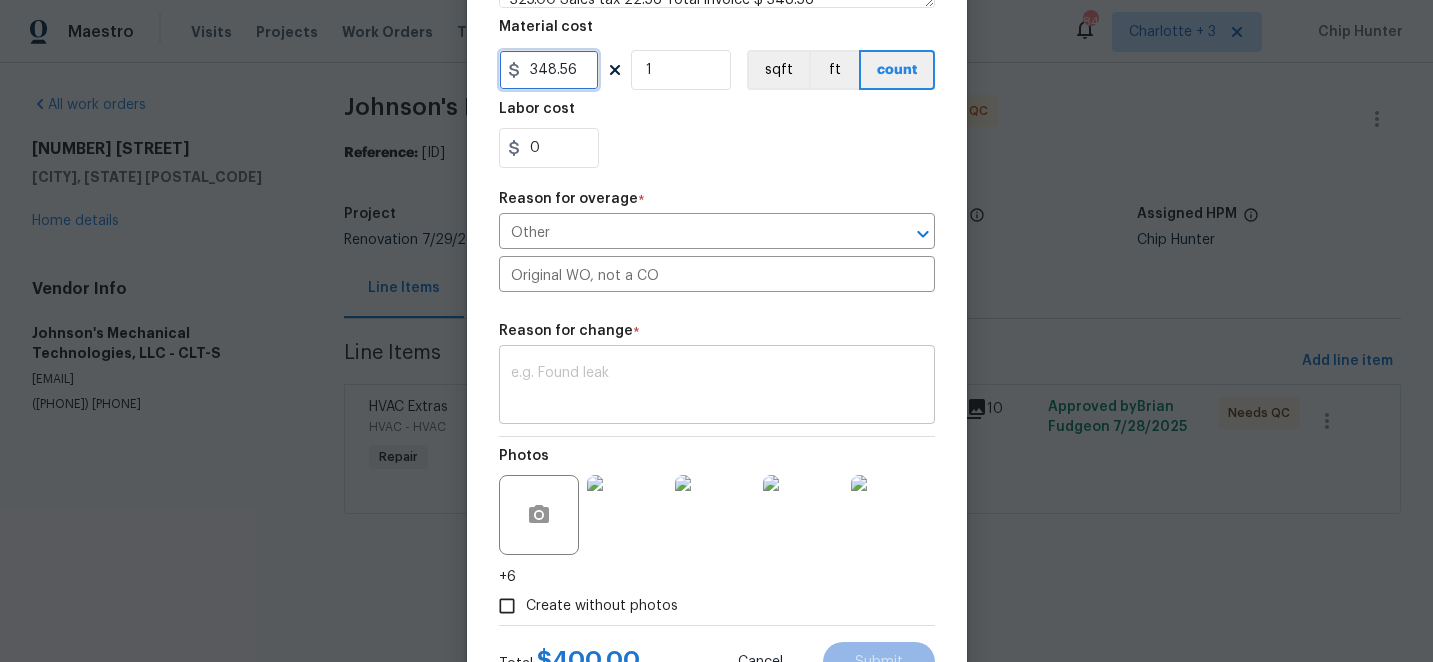 type on "348.56" 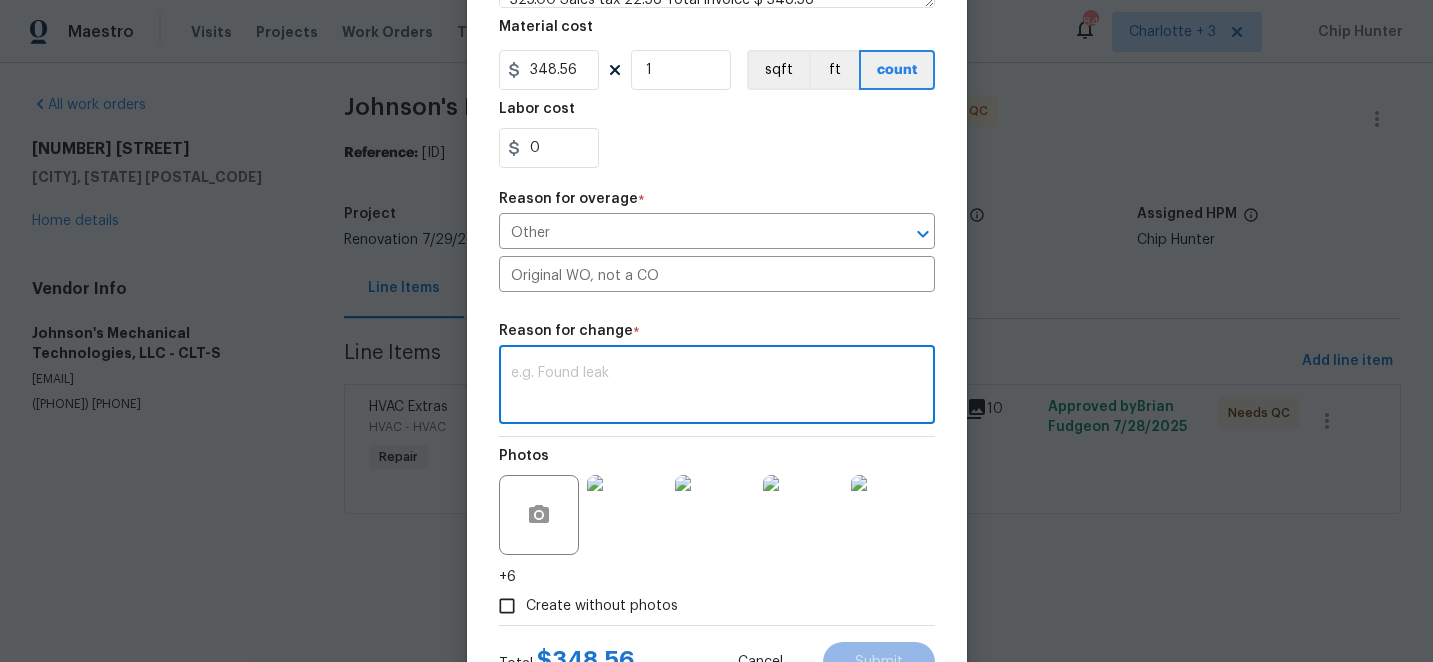 click at bounding box center (717, 387) 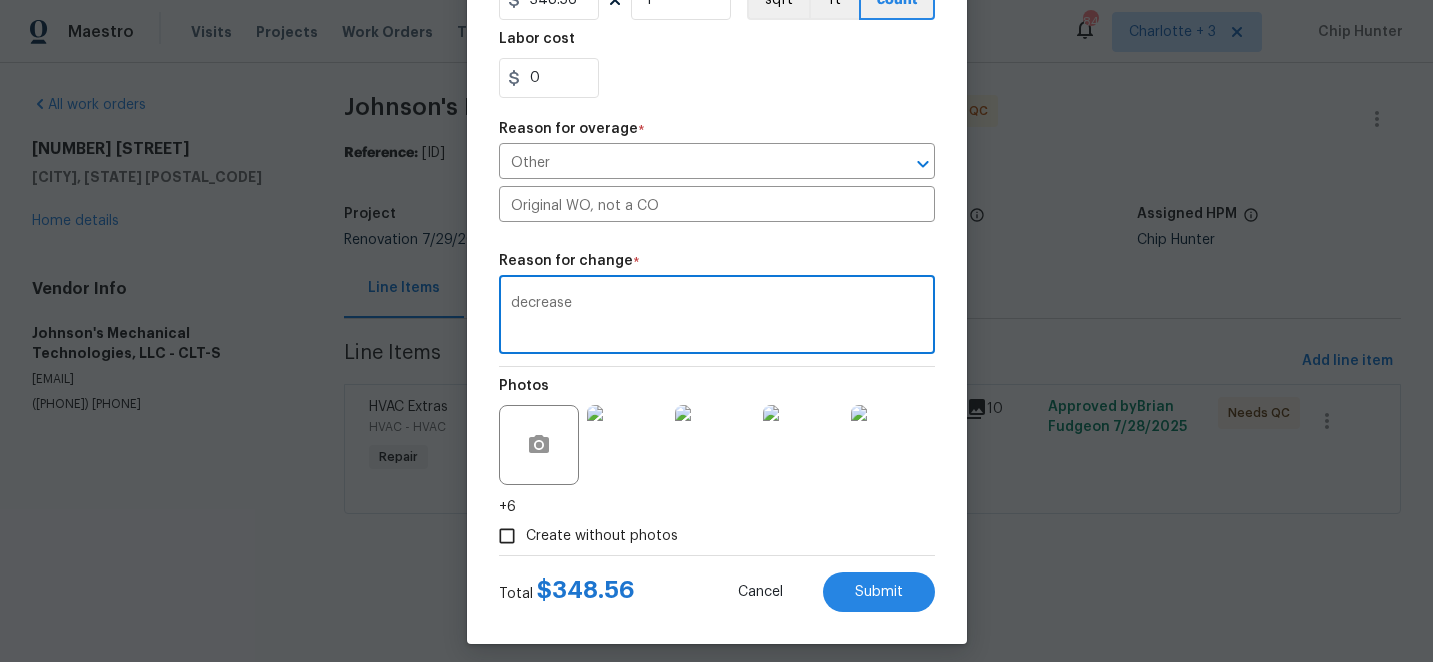 scroll, scrollTop: 477, scrollLeft: 0, axis: vertical 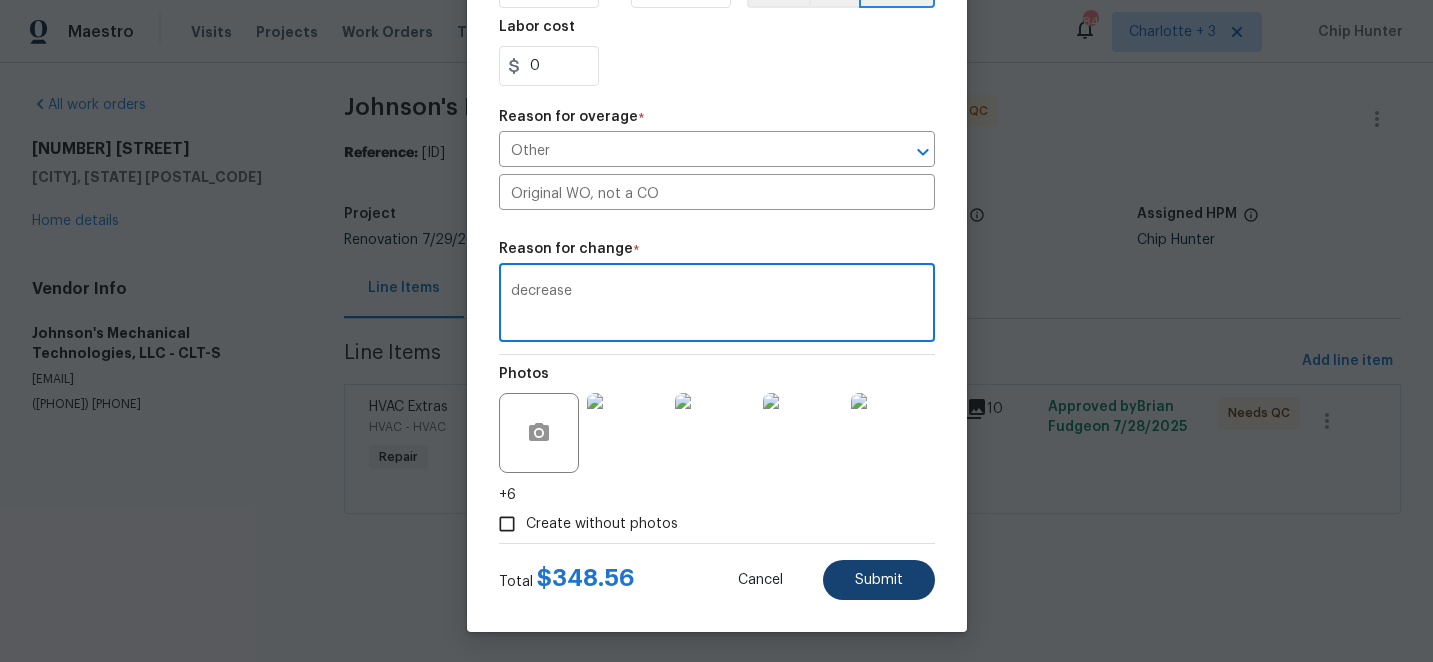 type on "decrease" 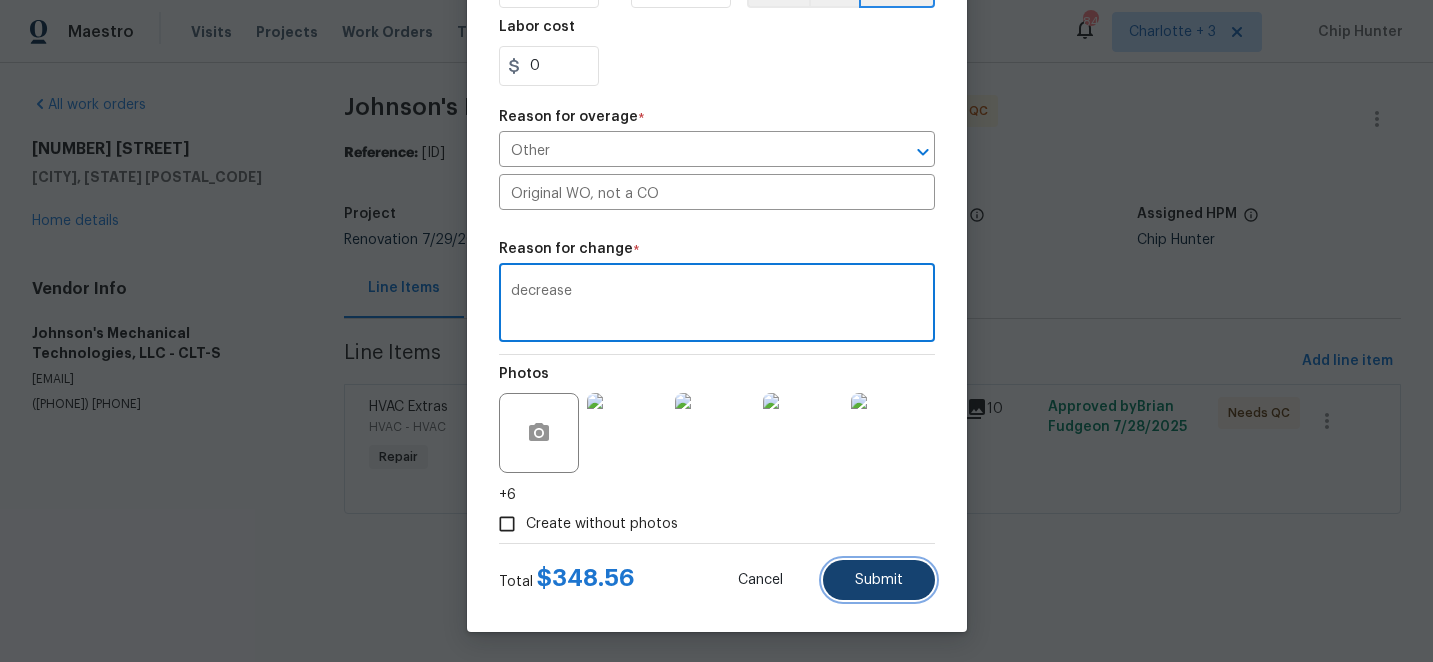 click on "Submit" at bounding box center (879, 580) 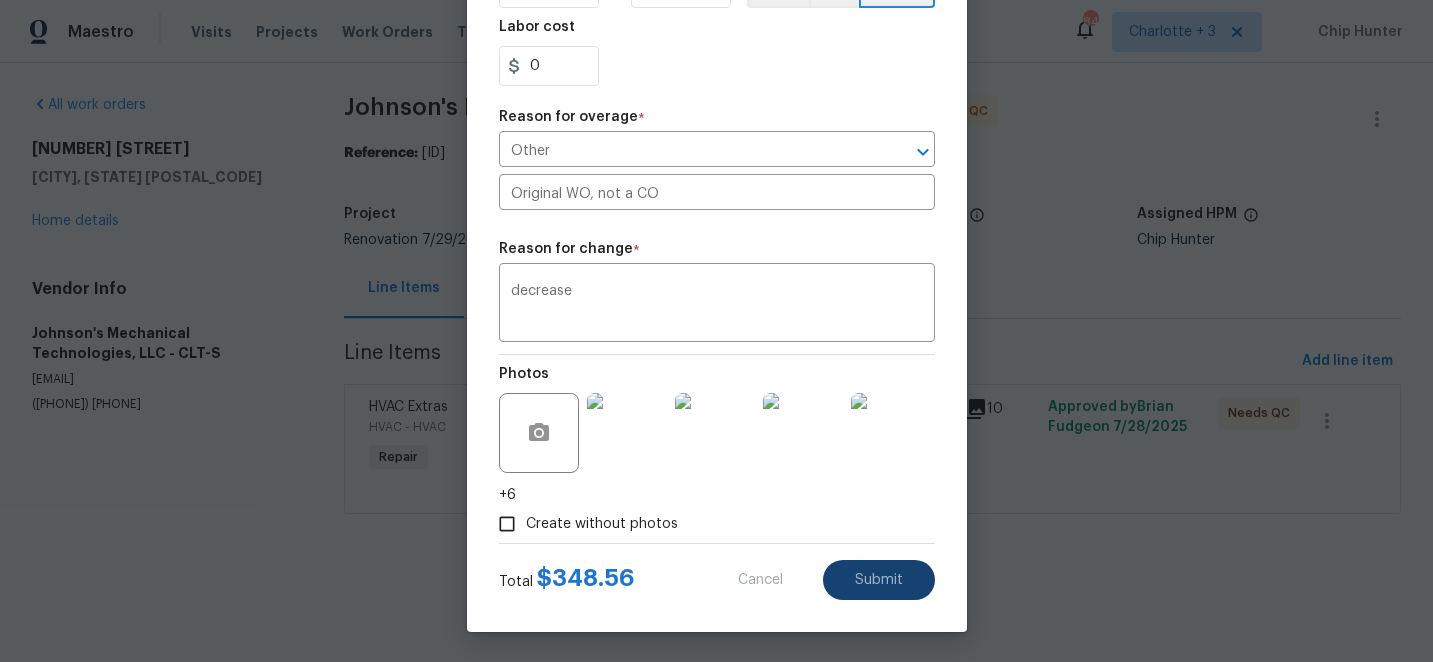type on "Two original 2007 units. Please service for proper function. Service gas logs for proper function" 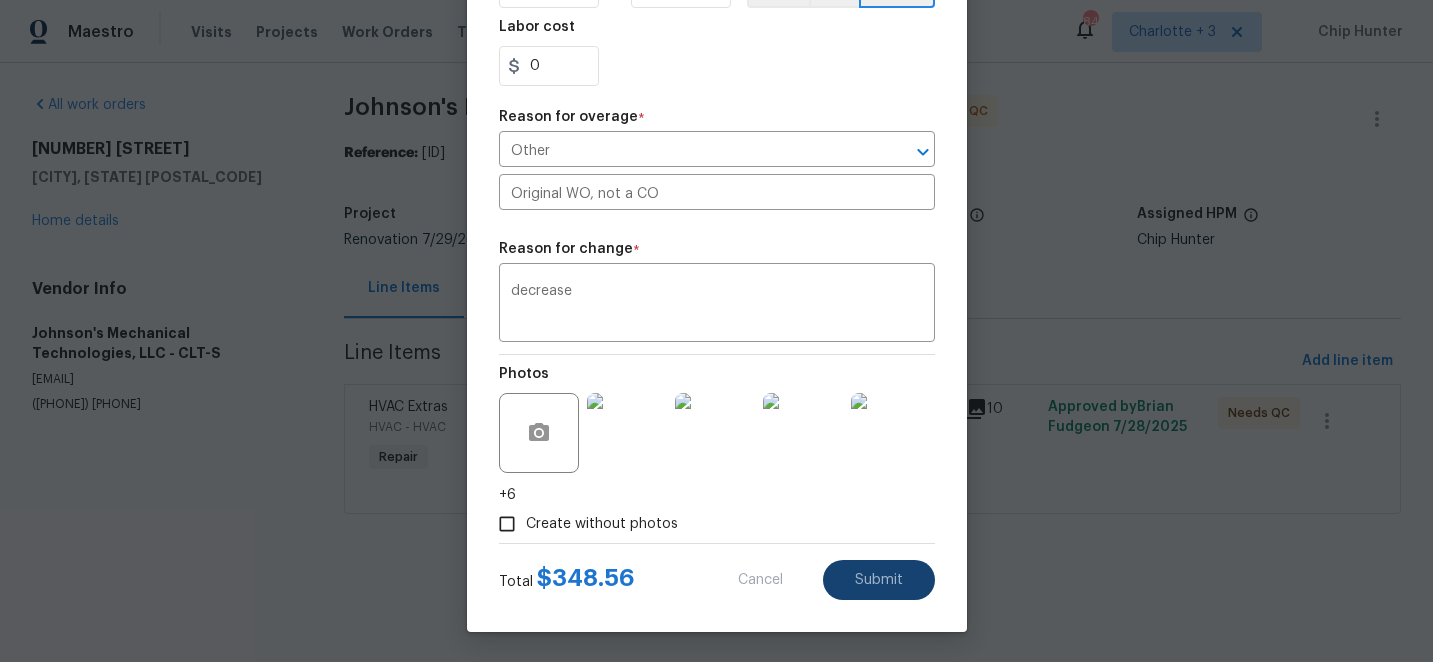 type on "400" 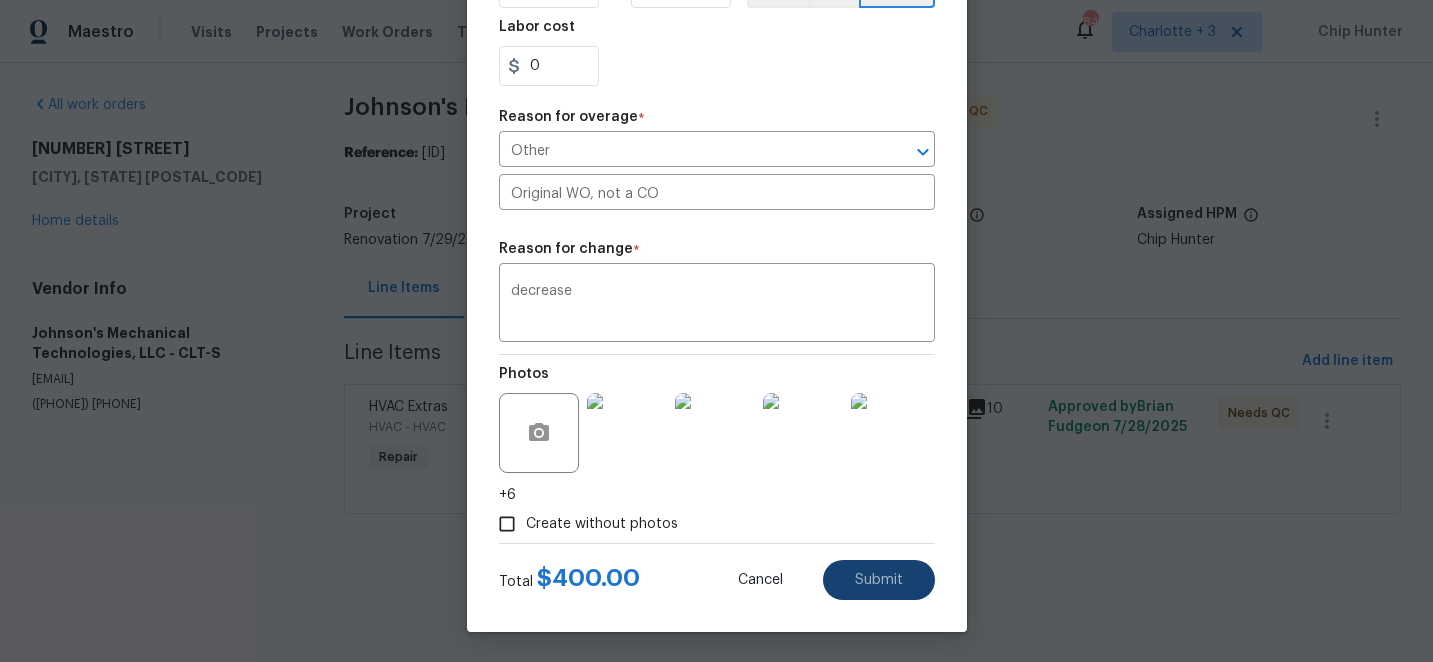 scroll, scrollTop: 0, scrollLeft: 0, axis: both 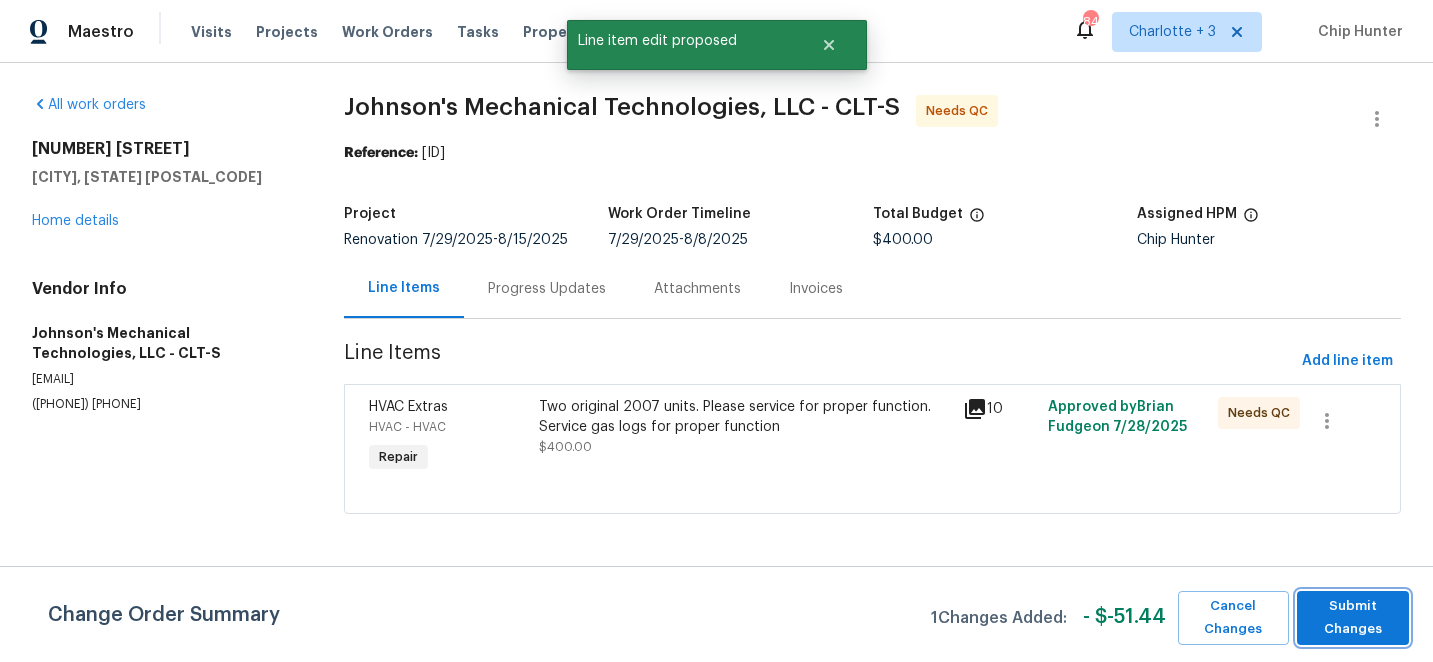 click on "Submit Changes" at bounding box center [1353, 618] 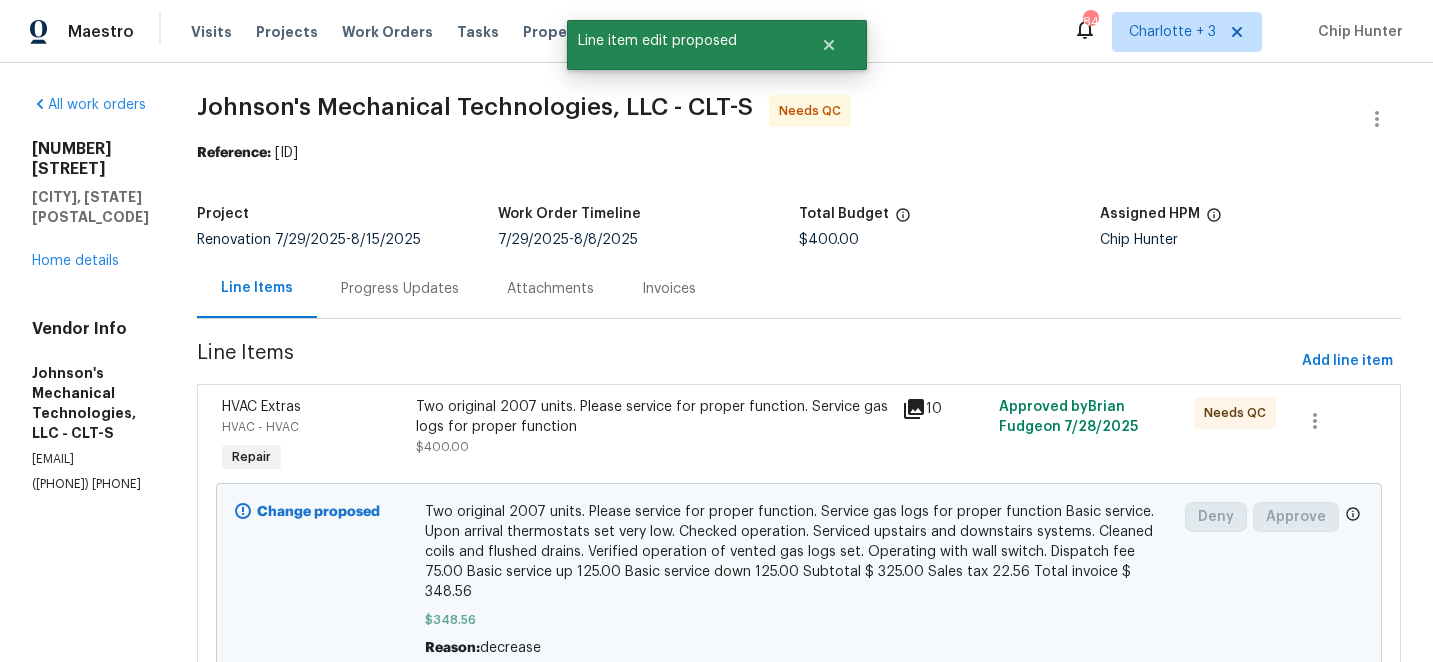 click on "Two original 2007 units. Please service for proper function. Service gas logs for proper function" at bounding box center [653, 417] 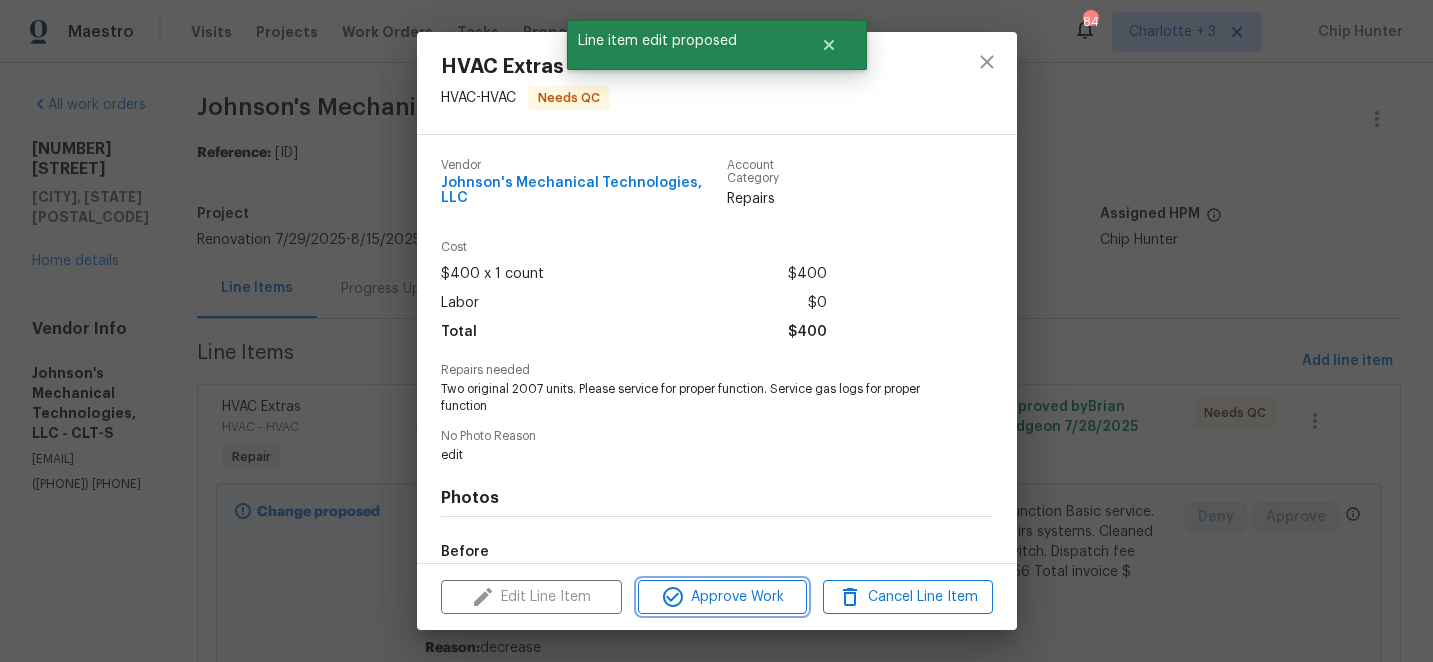 click on "Approve Work" at bounding box center (722, 597) 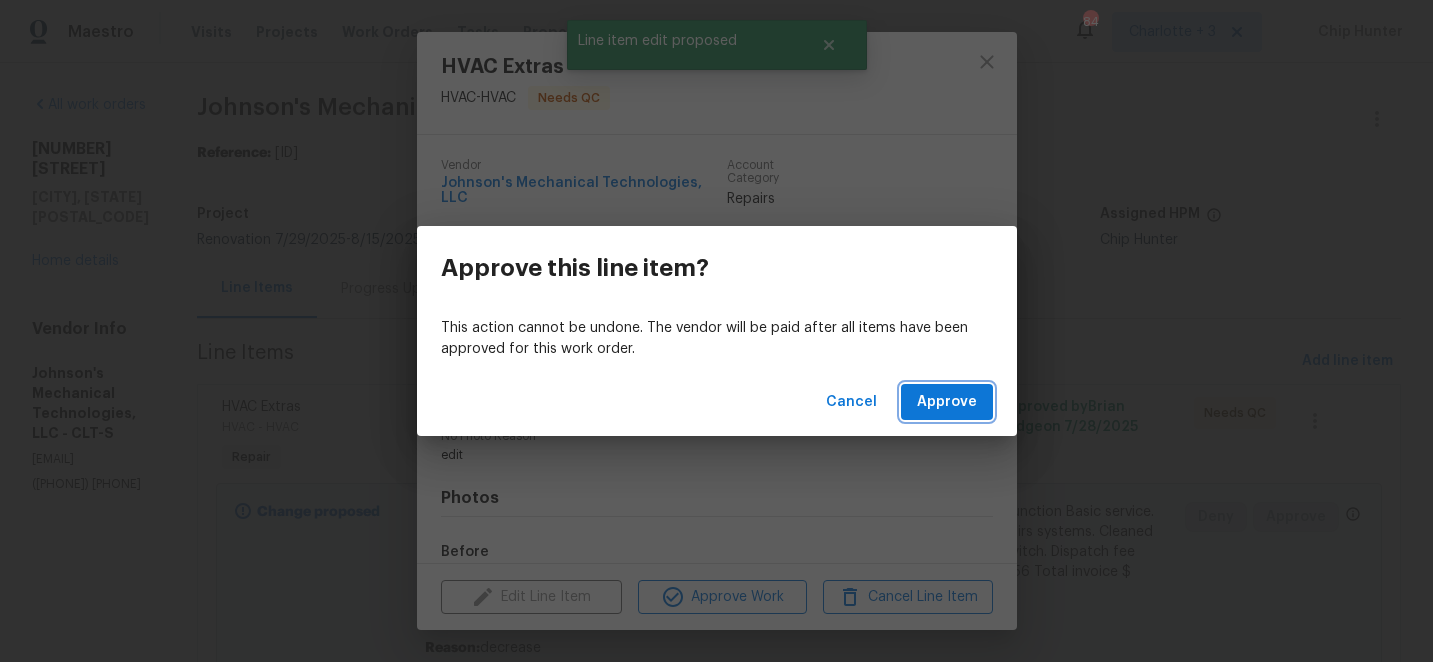 click on "Approve" at bounding box center [947, 402] 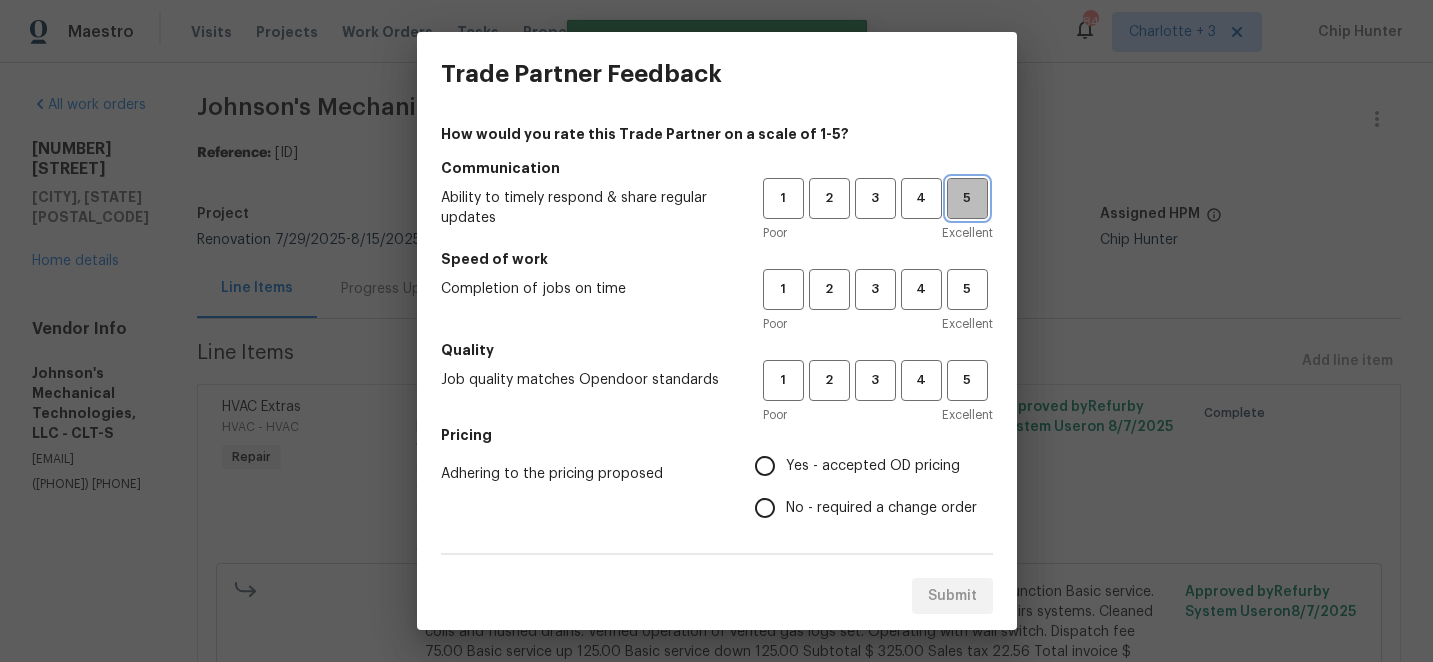click on "5" at bounding box center [967, 198] 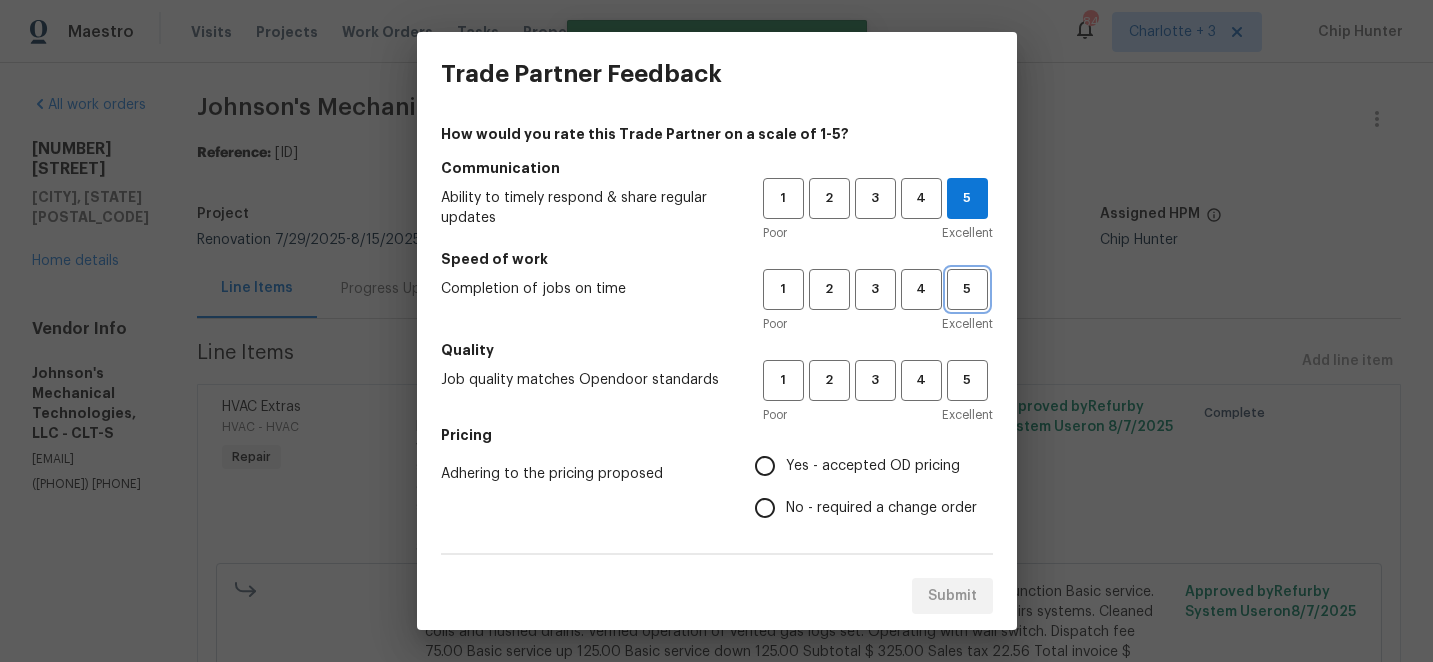 click on "5" at bounding box center (967, 289) 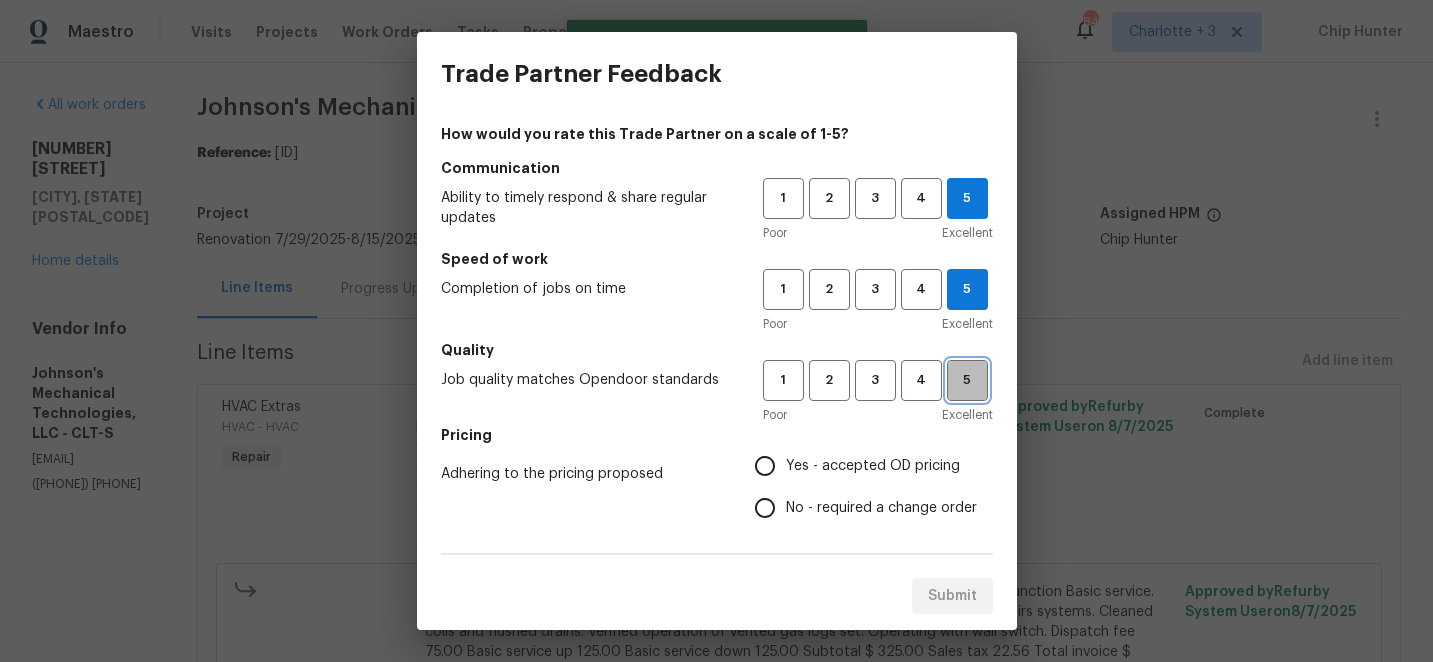 click on "5" at bounding box center [967, 380] 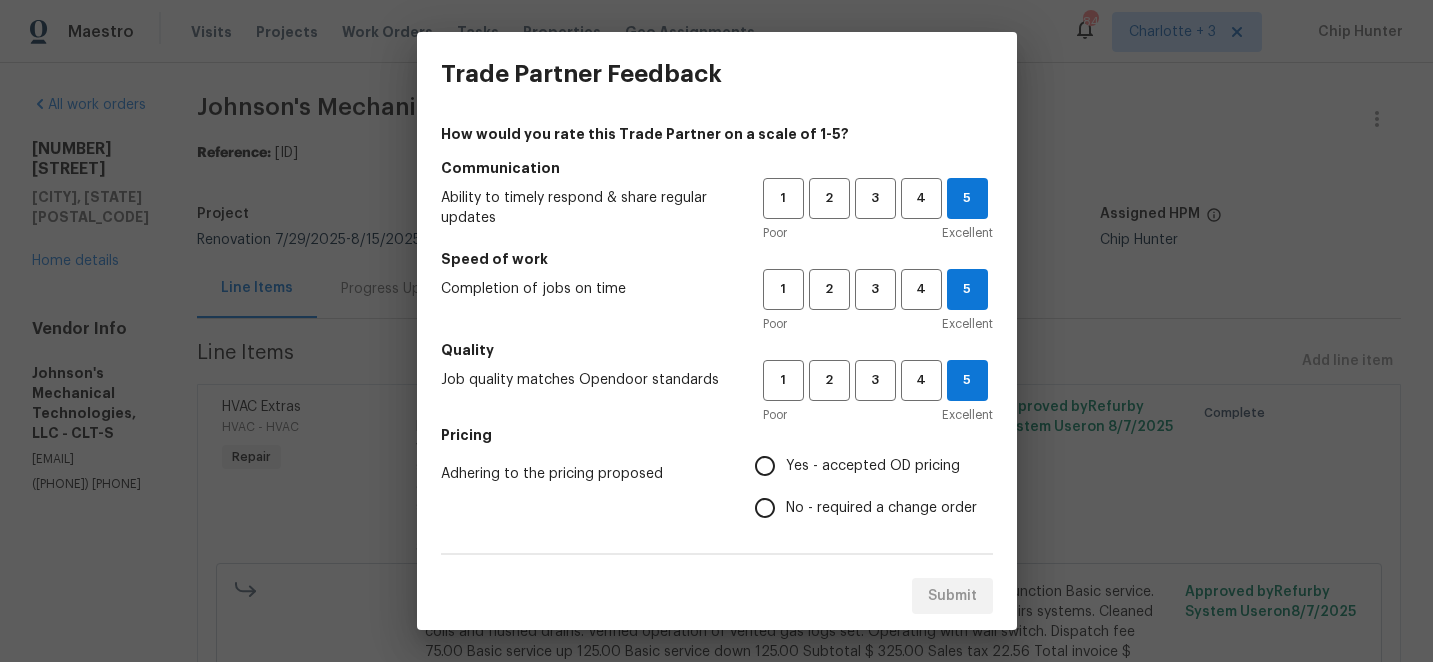 click on "Yes - accepted OD pricing" at bounding box center [765, 466] 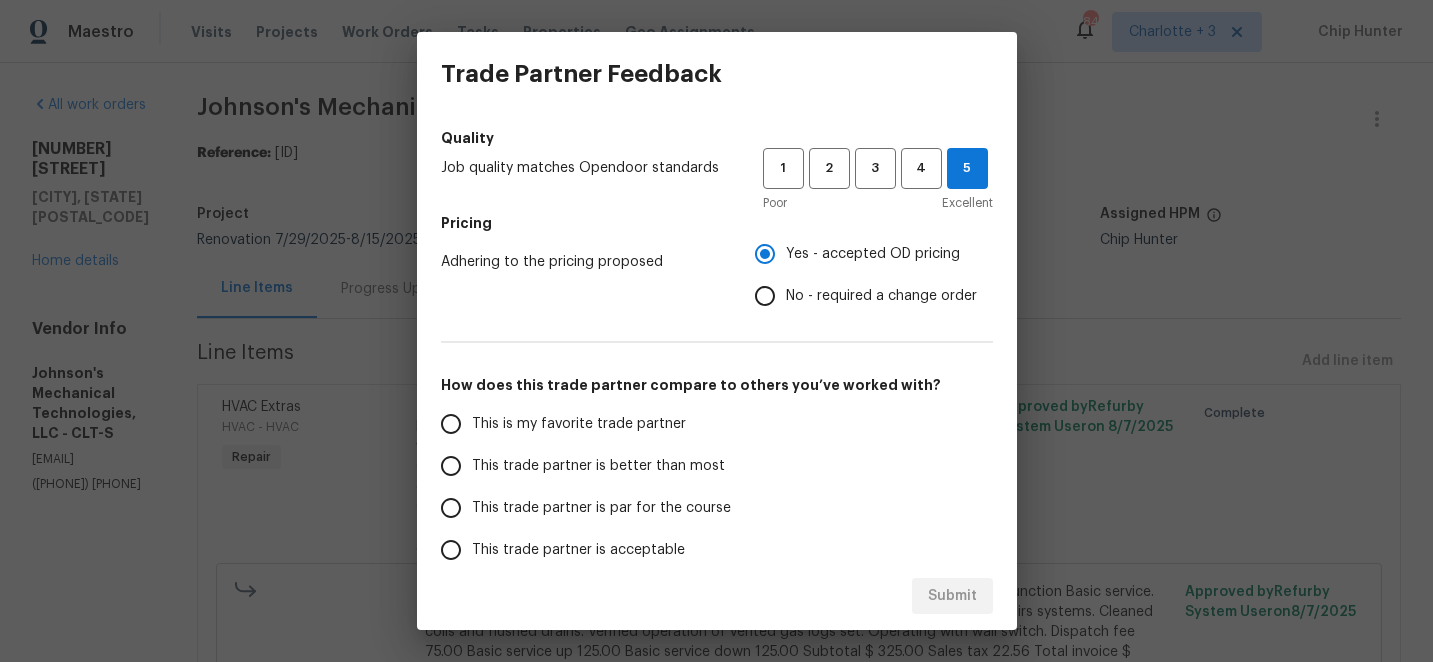 scroll, scrollTop: 233, scrollLeft: 0, axis: vertical 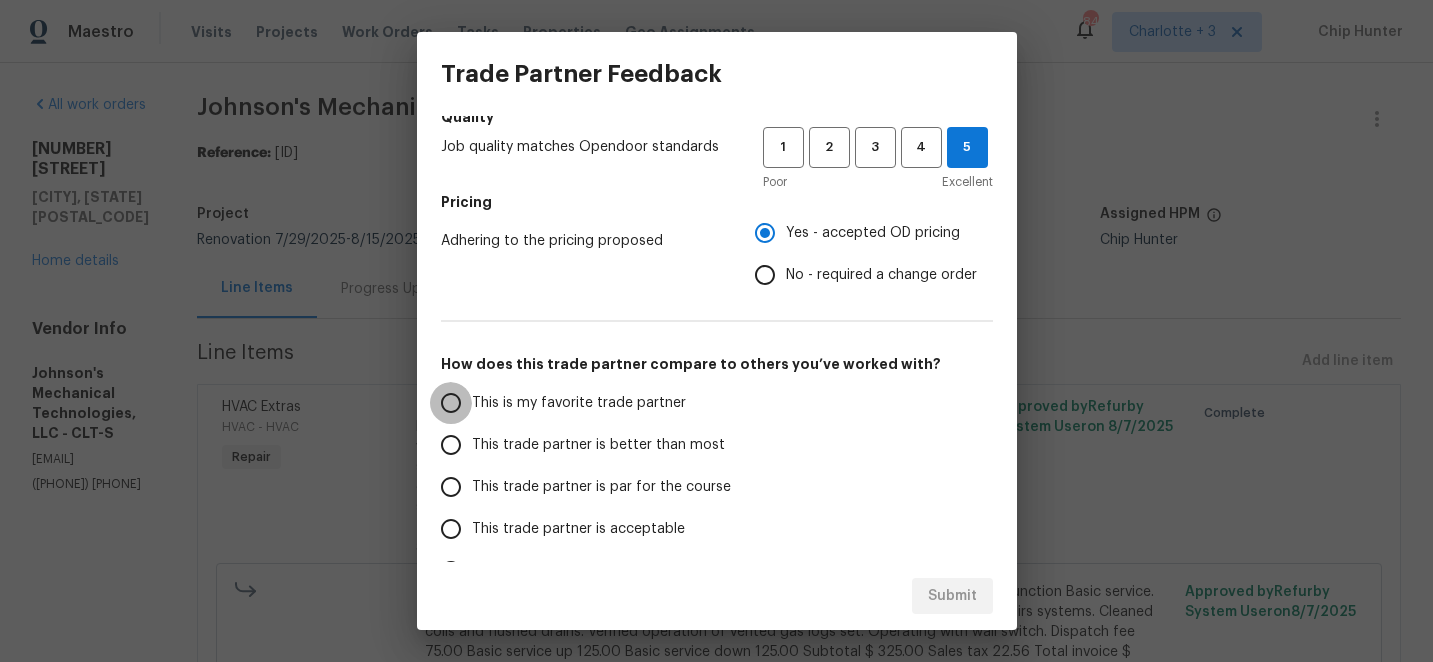 click on "This is my favorite trade partner" at bounding box center [451, 403] 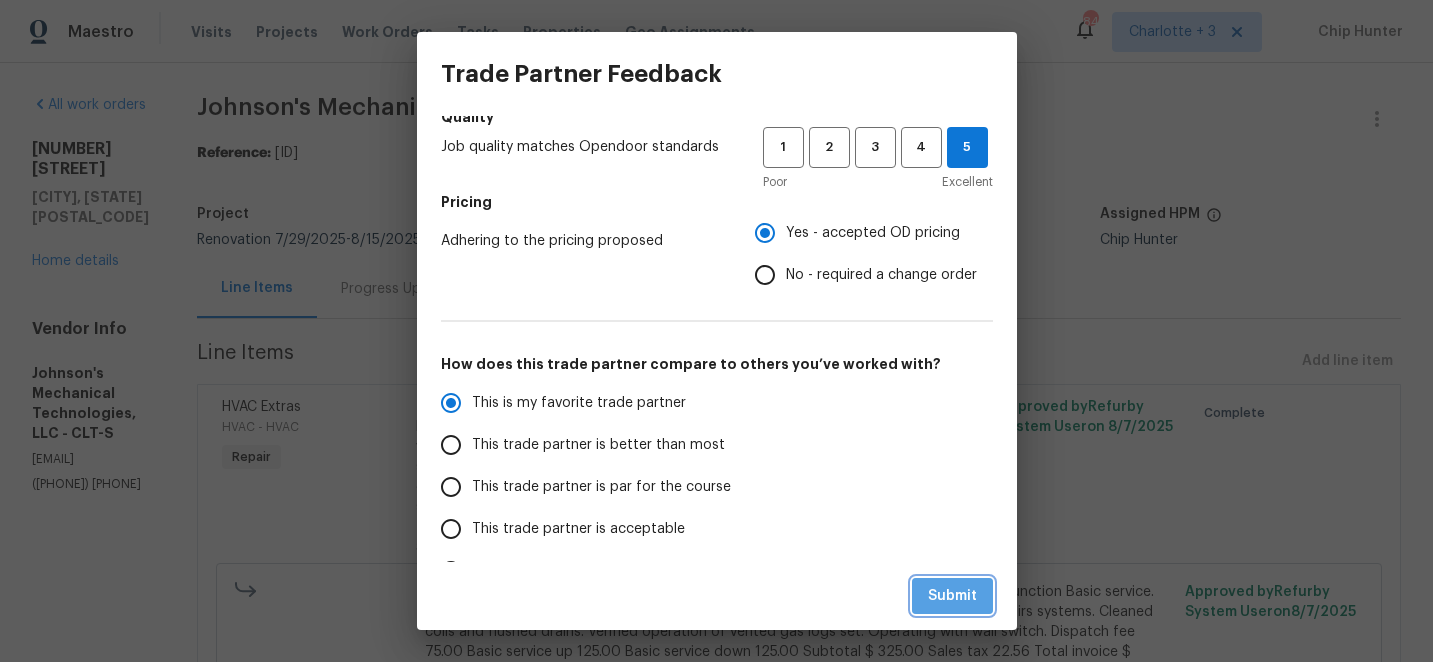 click on "Submit" at bounding box center (952, 596) 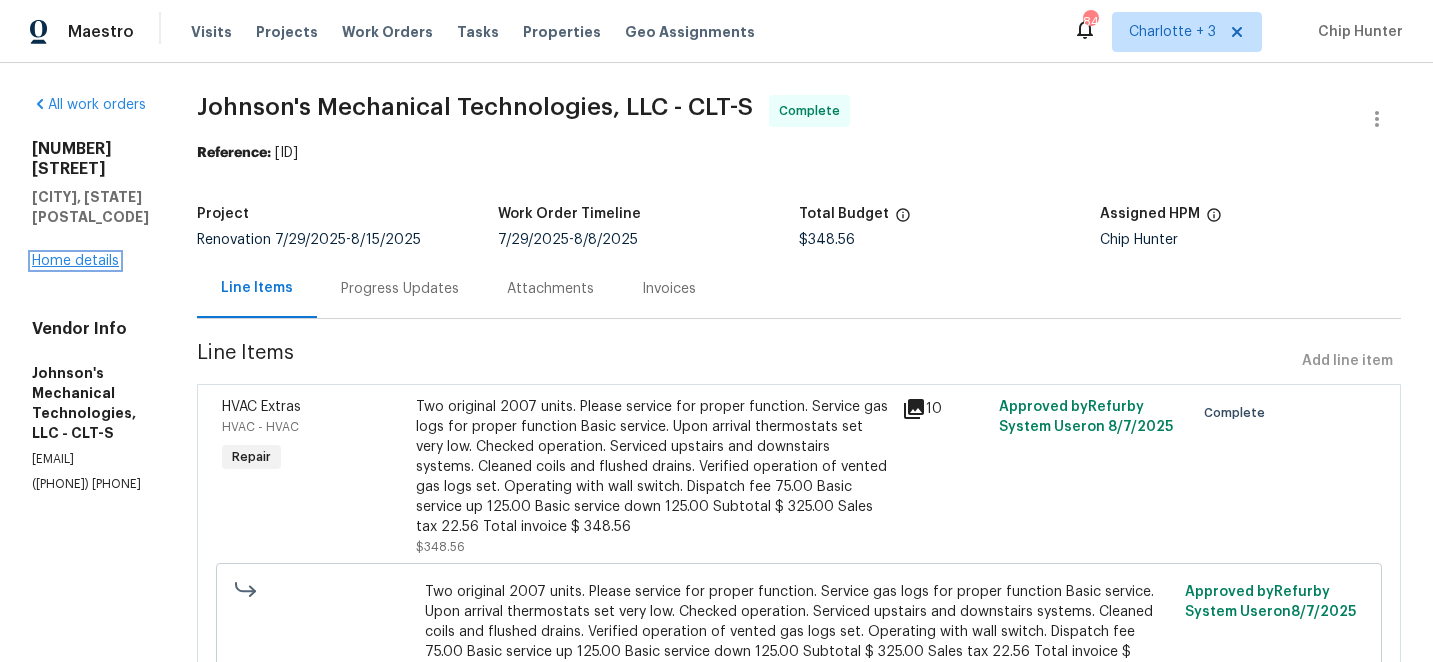 click on "Home details" at bounding box center [75, 261] 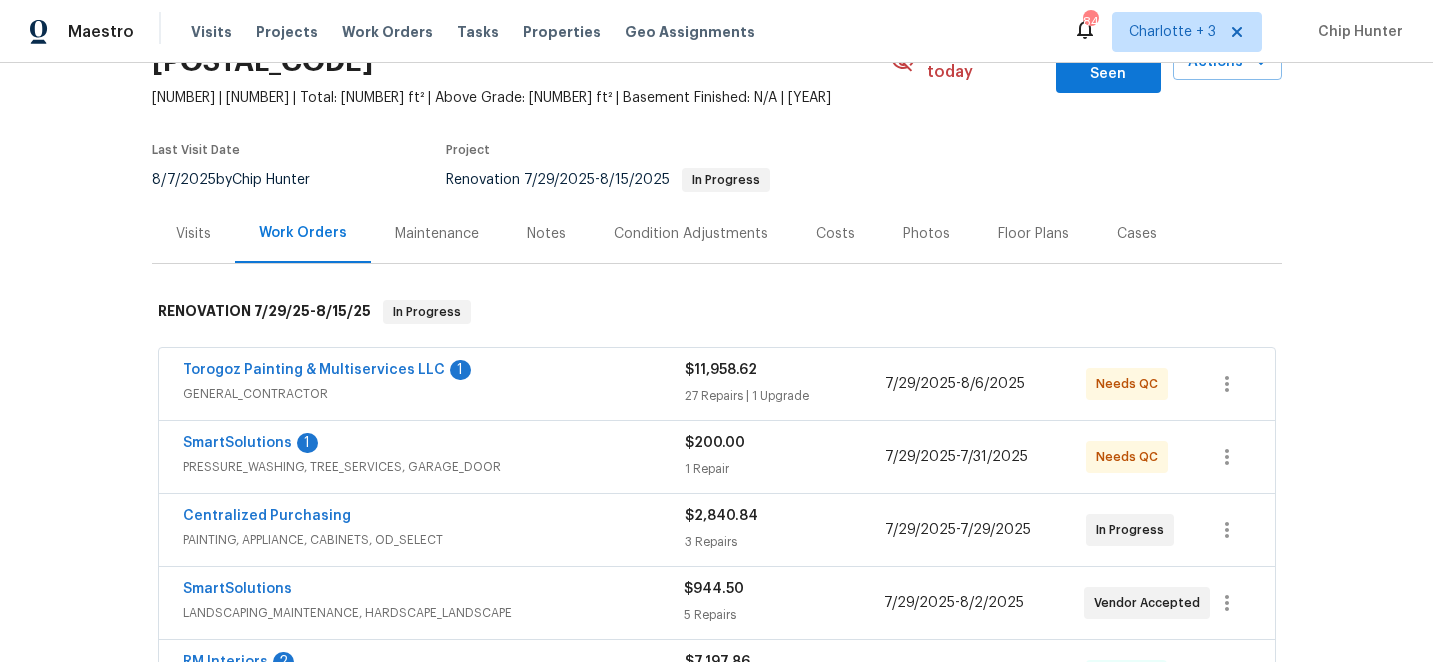 scroll, scrollTop: 120, scrollLeft: 0, axis: vertical 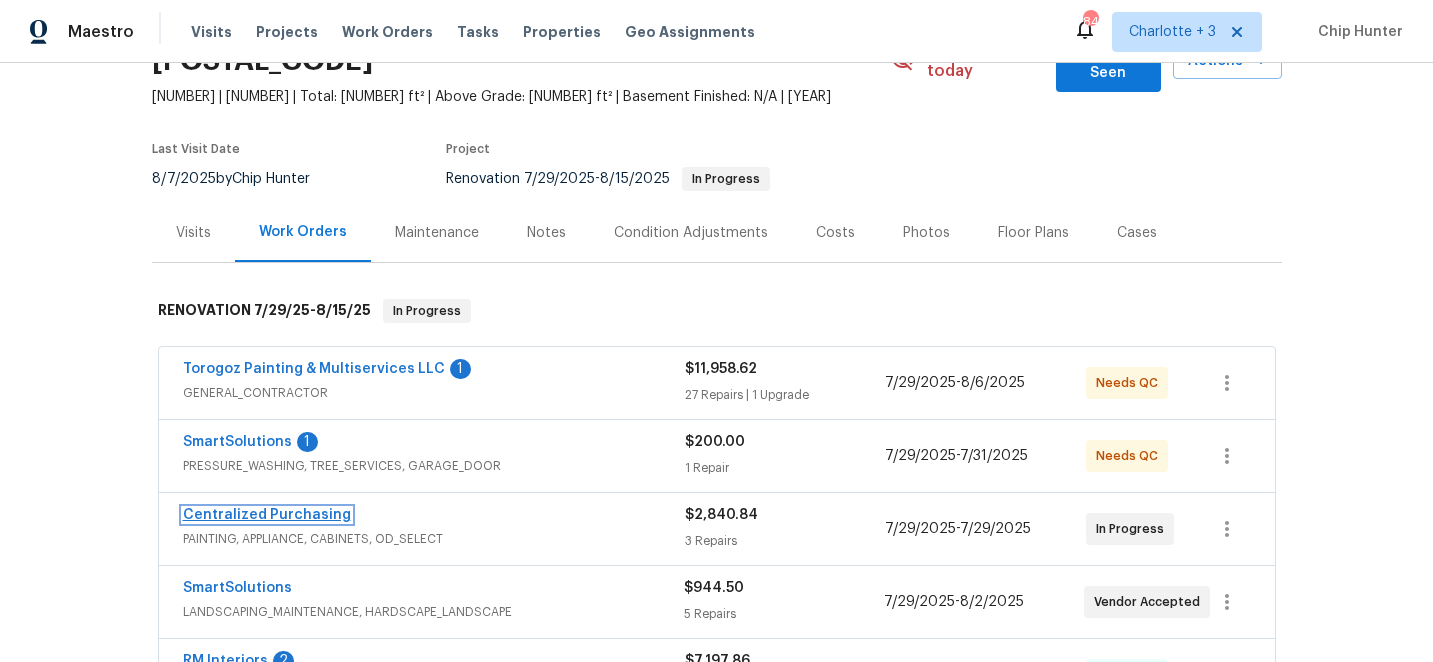 click on "Centralized Purchasing" at bounding box center (267, 515) 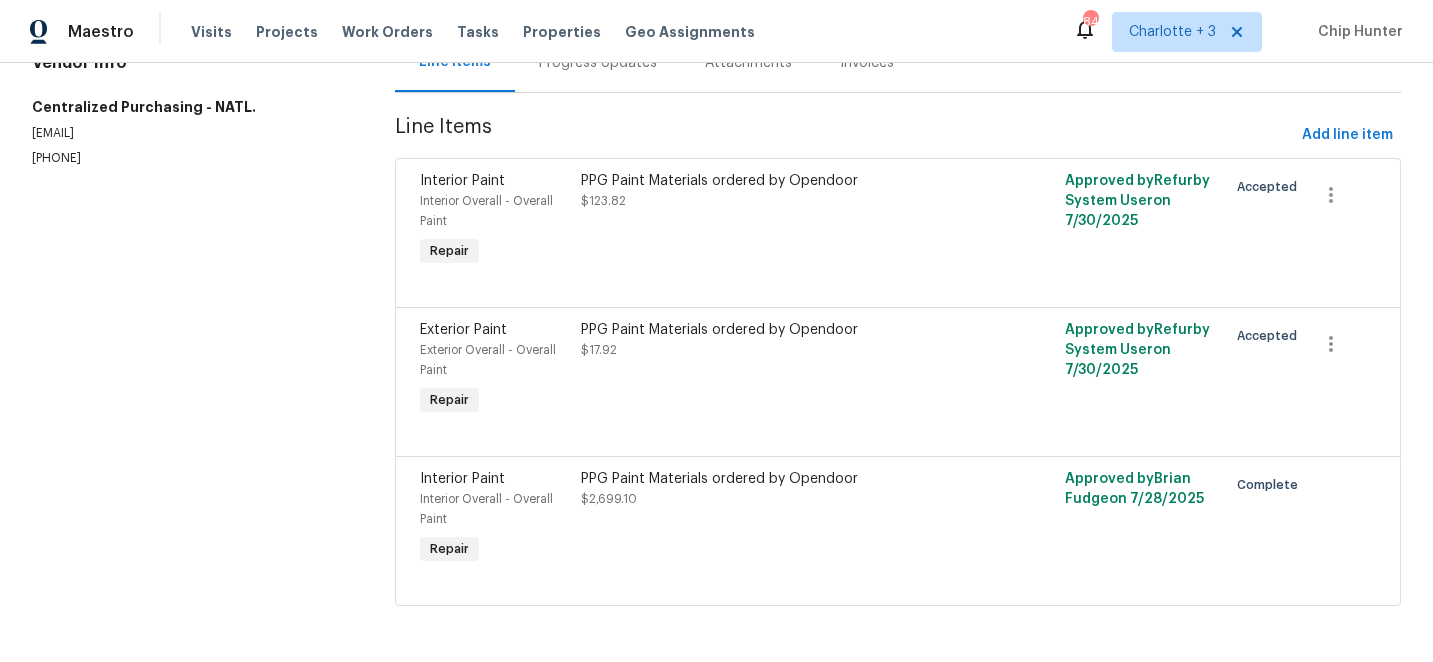 scroll, scrollTop: 0, scrollLeft: 0, axis: both 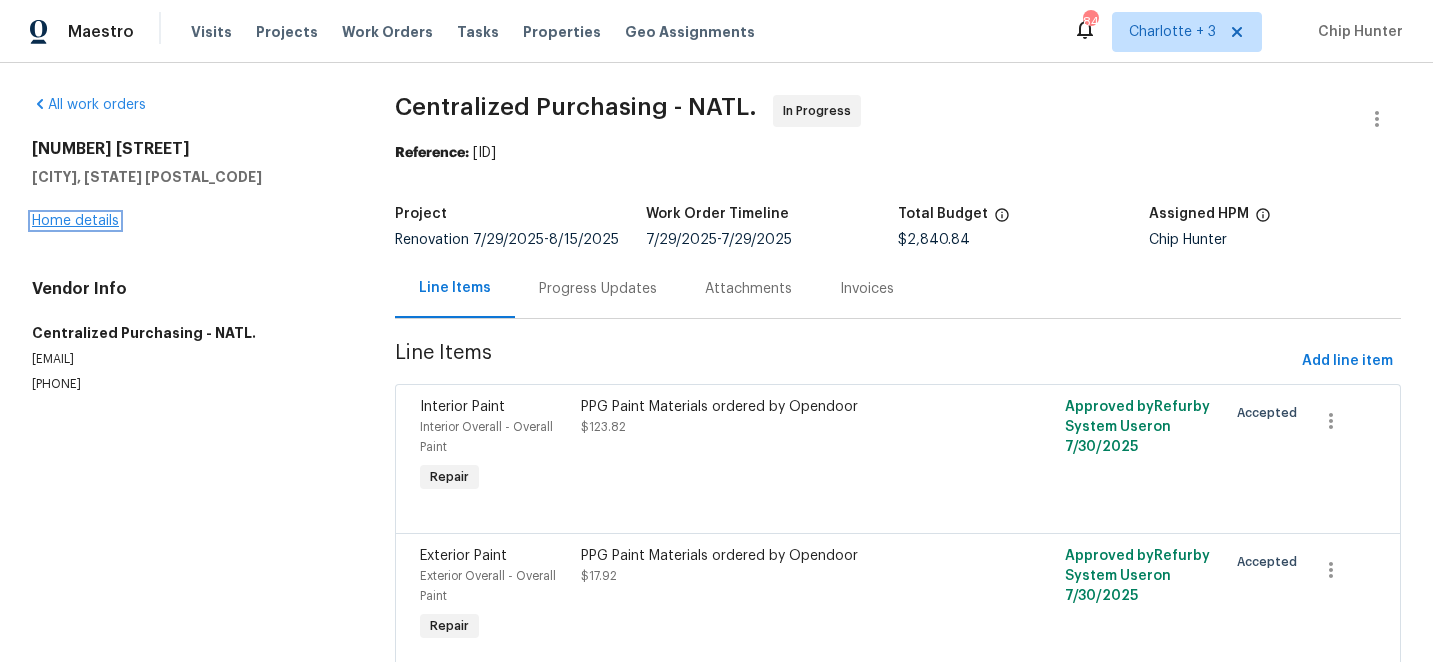 click on "Home details" at bounding box center (75, 221) 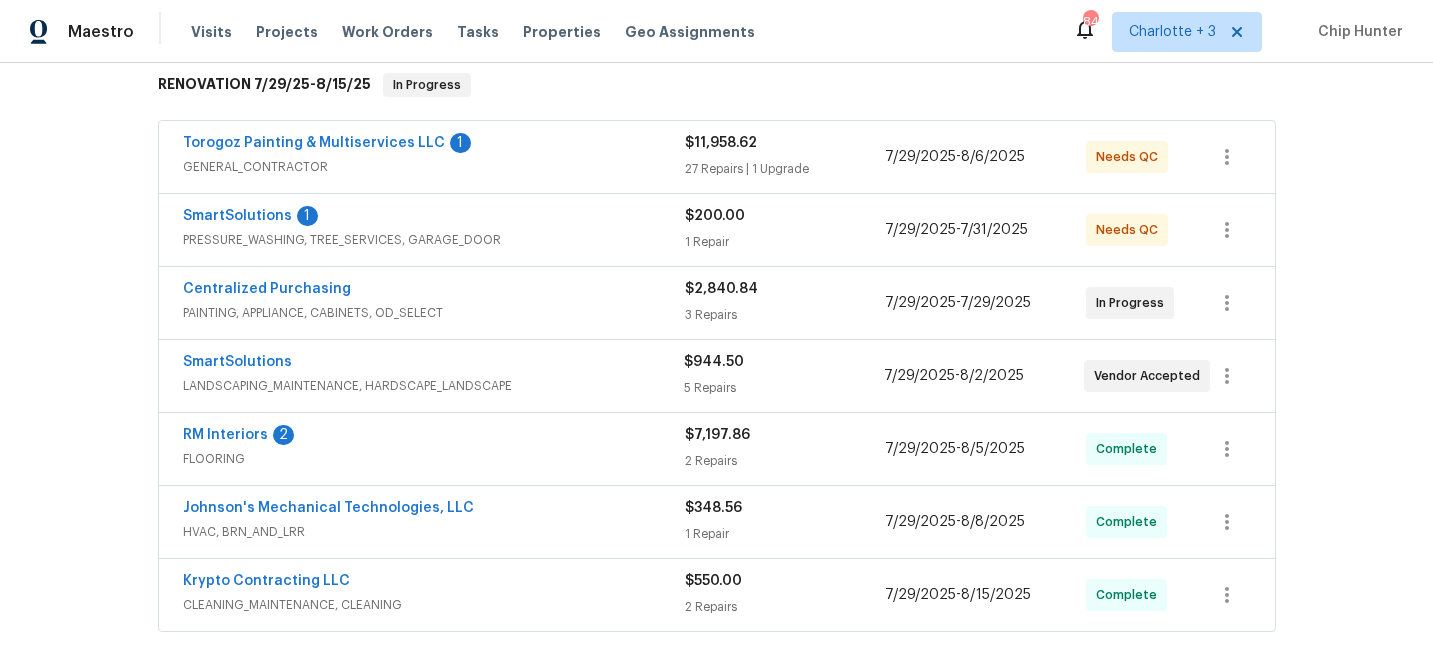 scroll, scrollTop: 380, scrollLeft: 0, axis: vertical 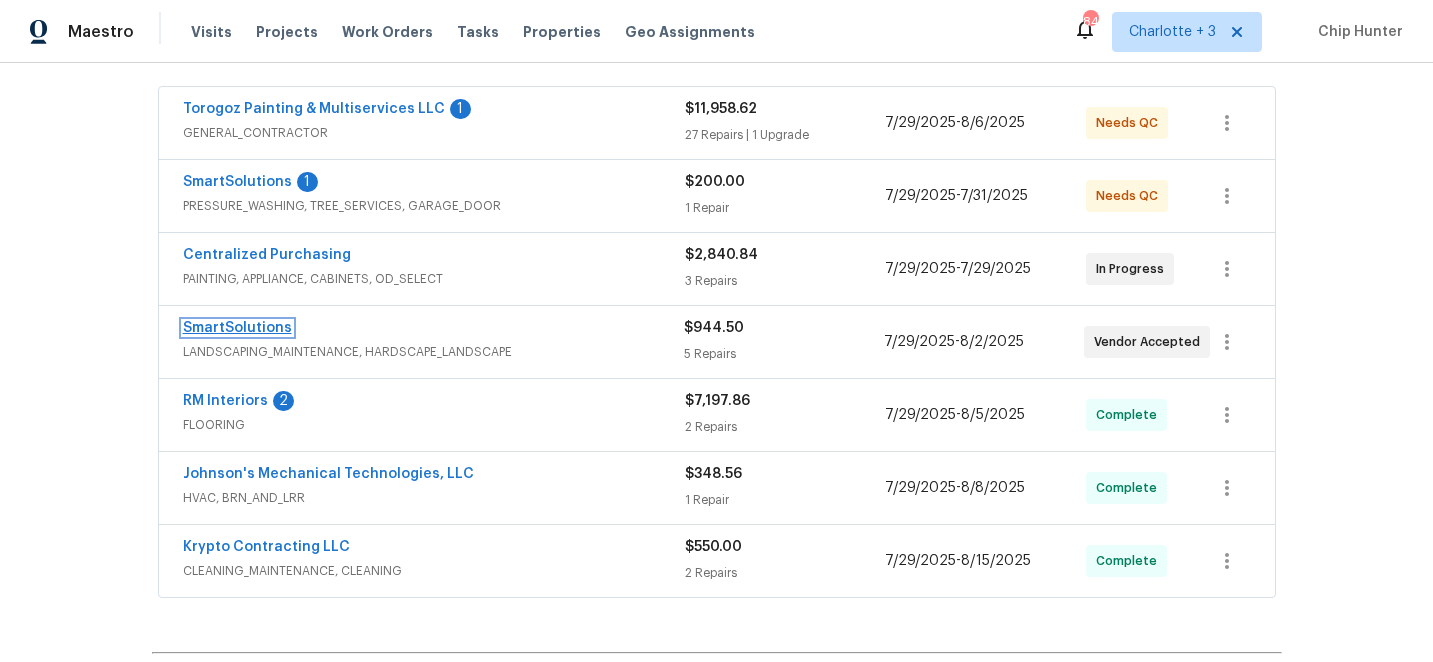 click on "SmartSolutions" at bounding box center [237, 328] 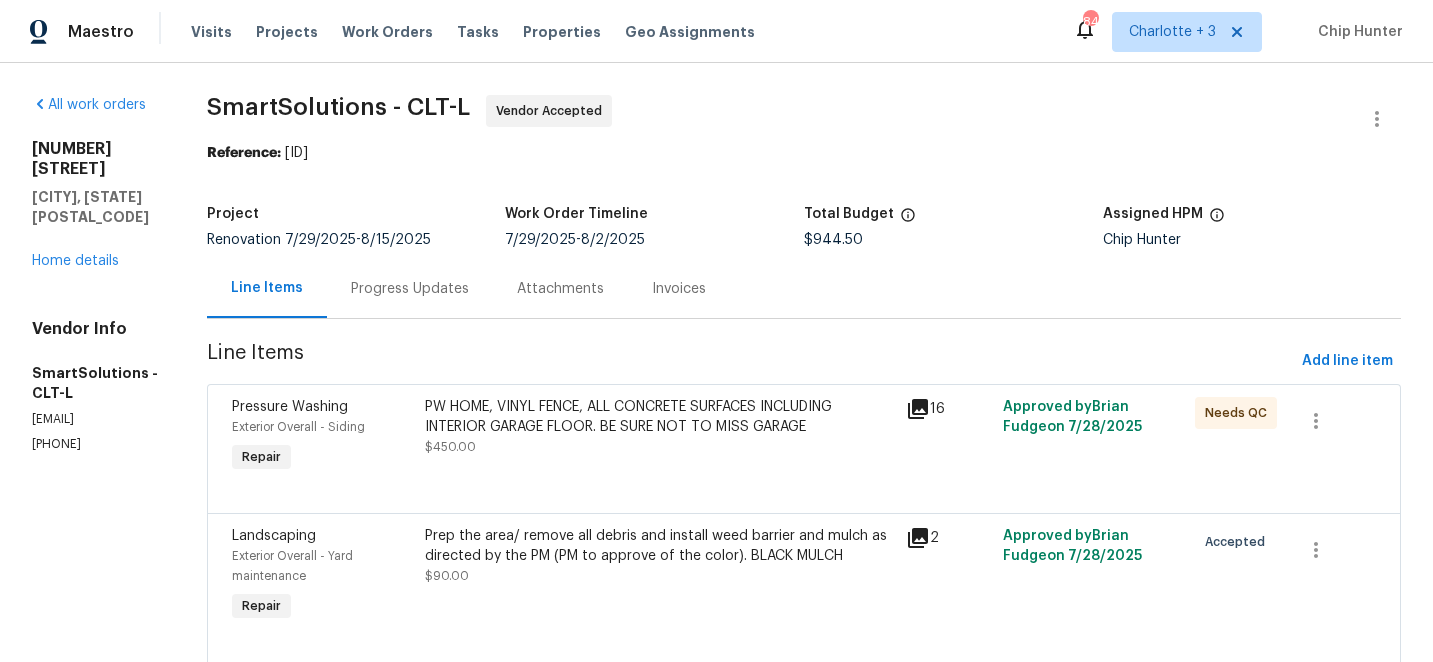 click on "Progress Updates" at bounding box center [410, 289] 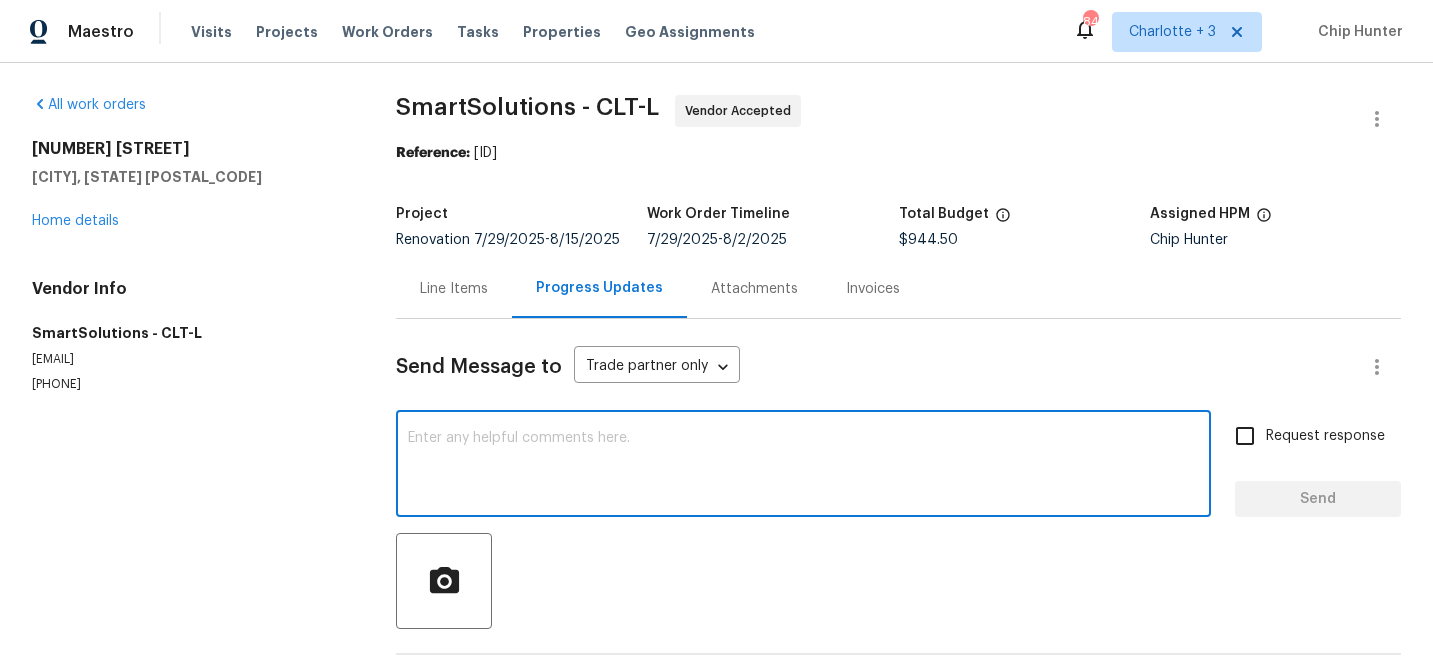 click at bounding box center (803, 466) 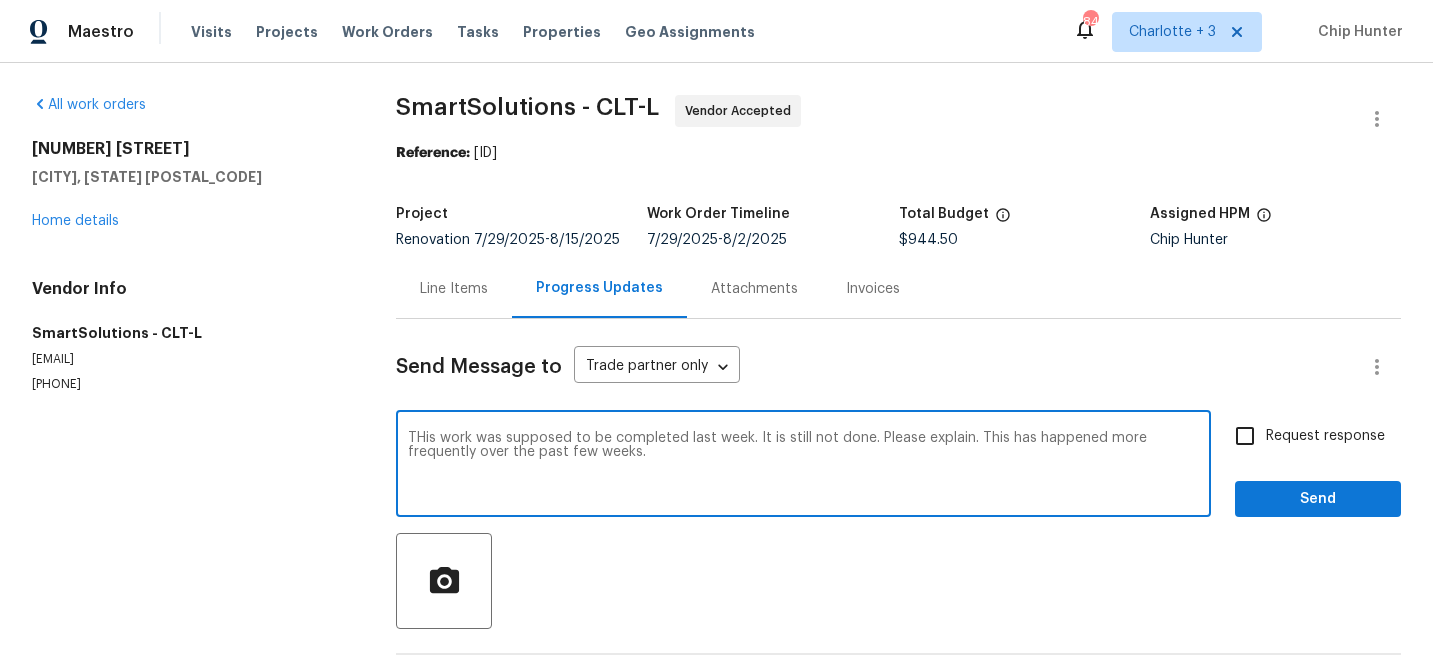 click on "THis work was supposed to be completed last week. It is still not done. Please explain. This has happened more frequently over the past few weeks." at bounding box center [803, 466] 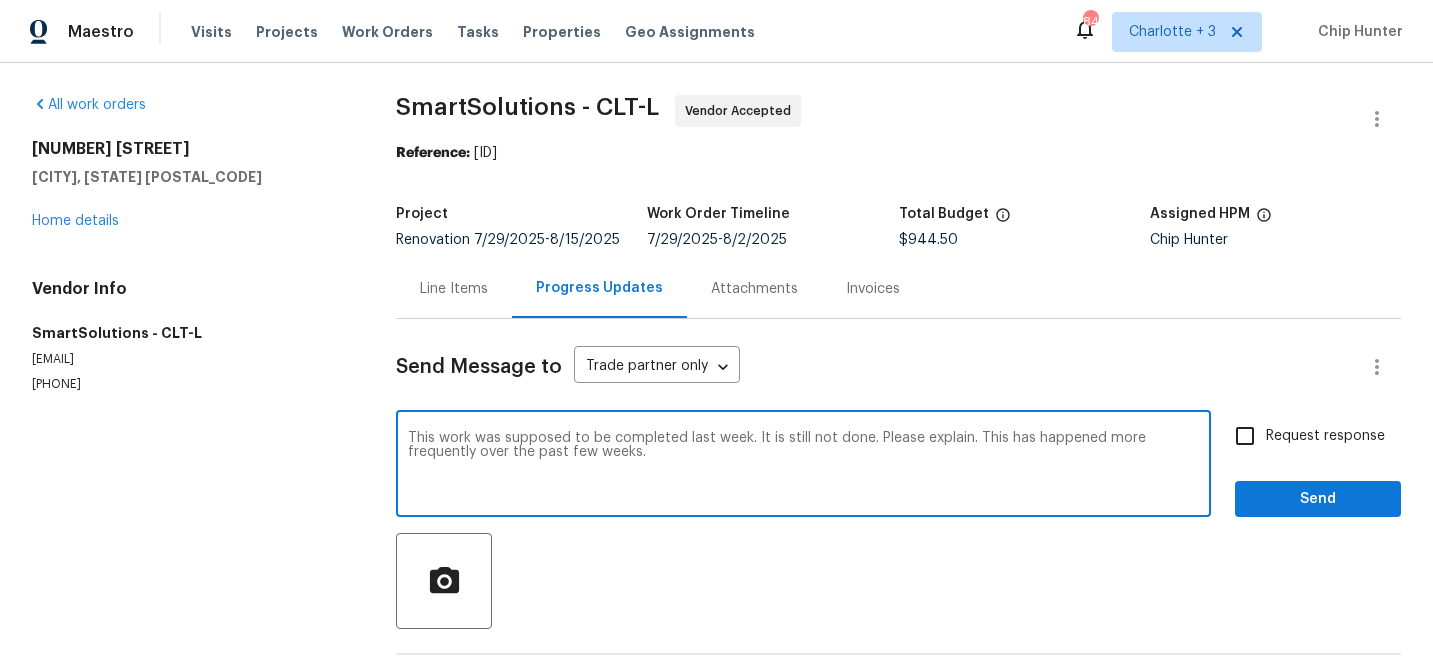 type on "This work was supposed to be completed last week. It is still not done. Please explain. This has happened more frequently over the past few weeks." 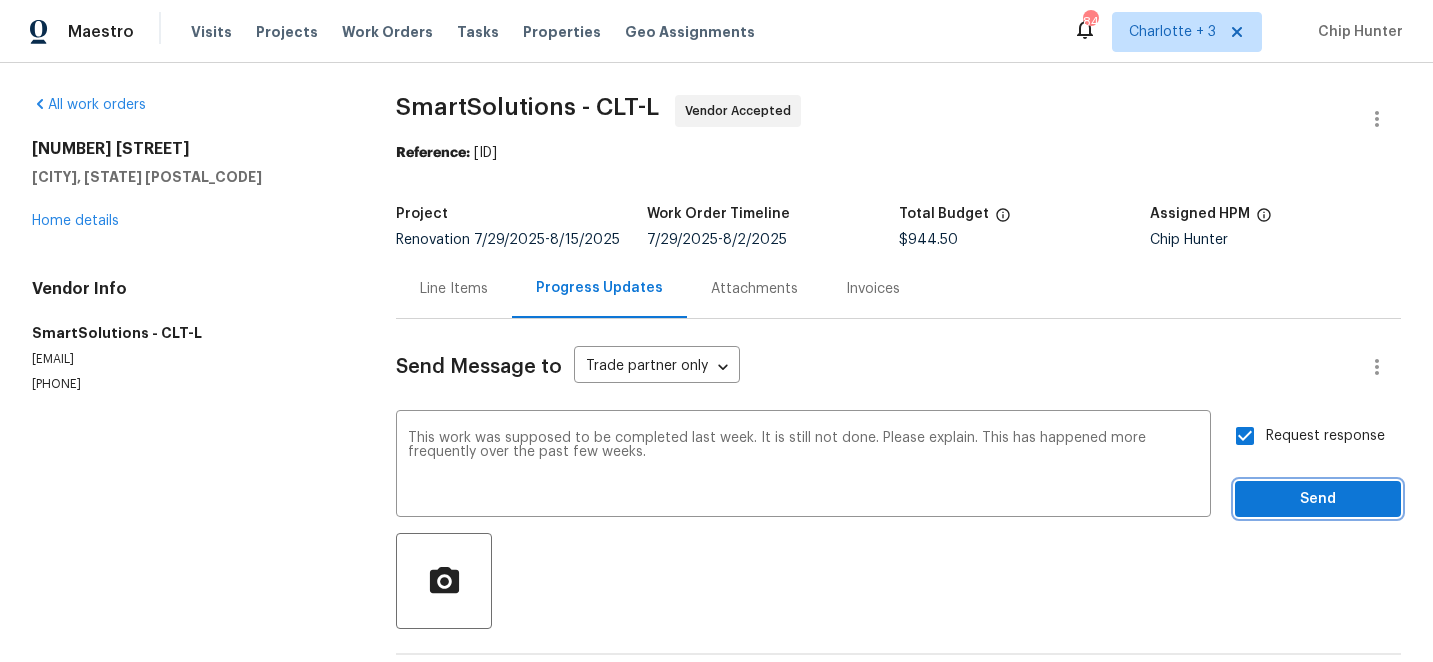click on "Send" at bounding box center [1318, 499] 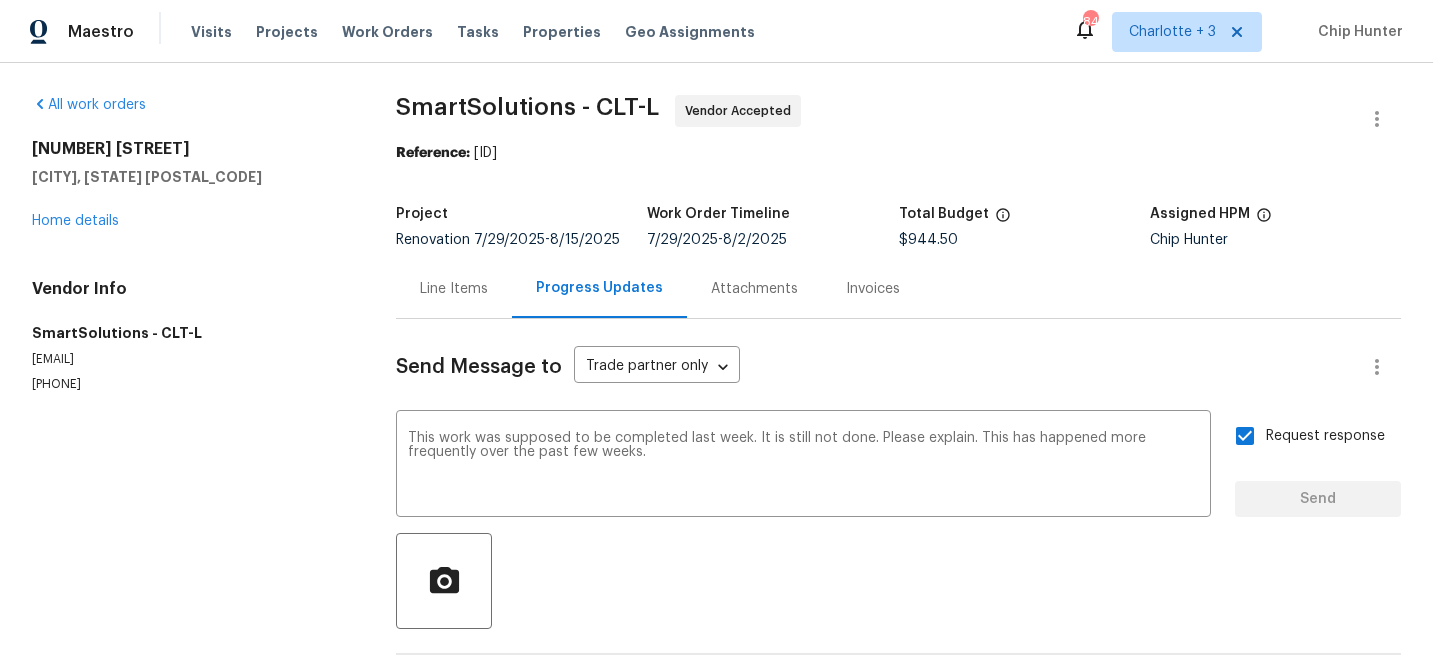 type 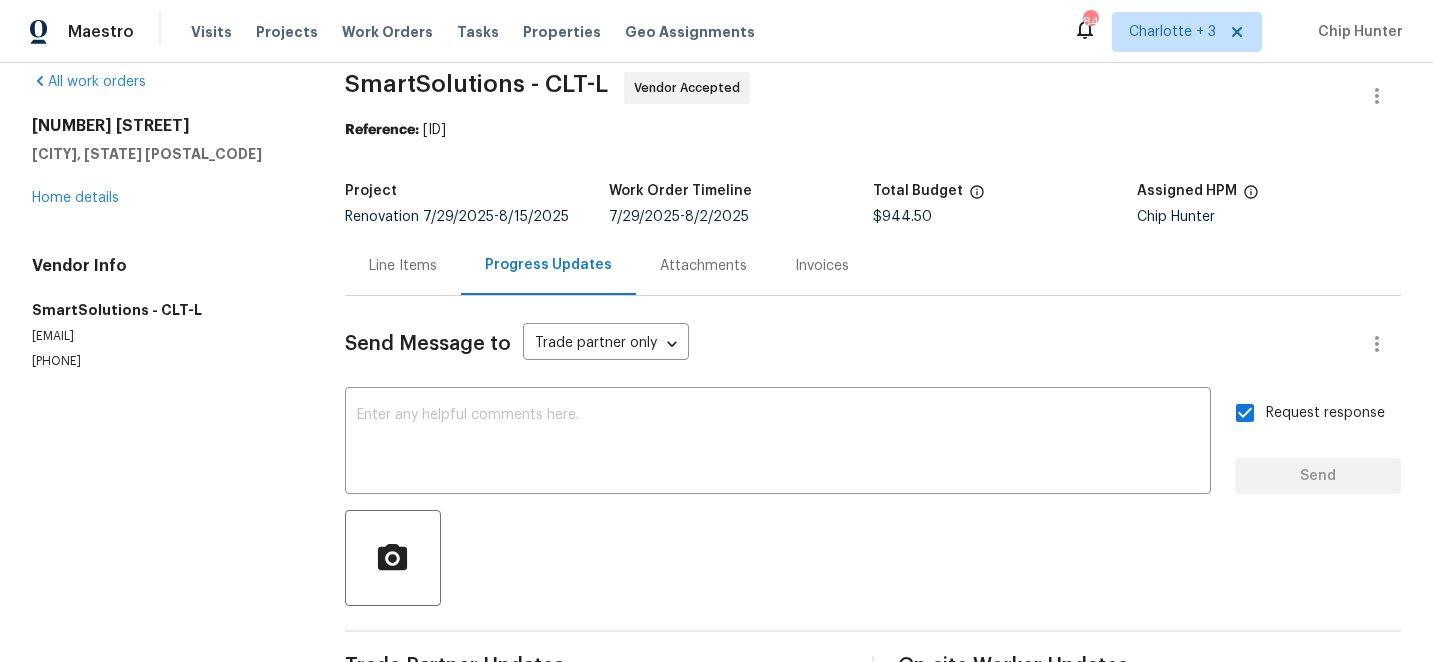 scroll, scrollTop: 0, scrollLeft: 0, axis: both 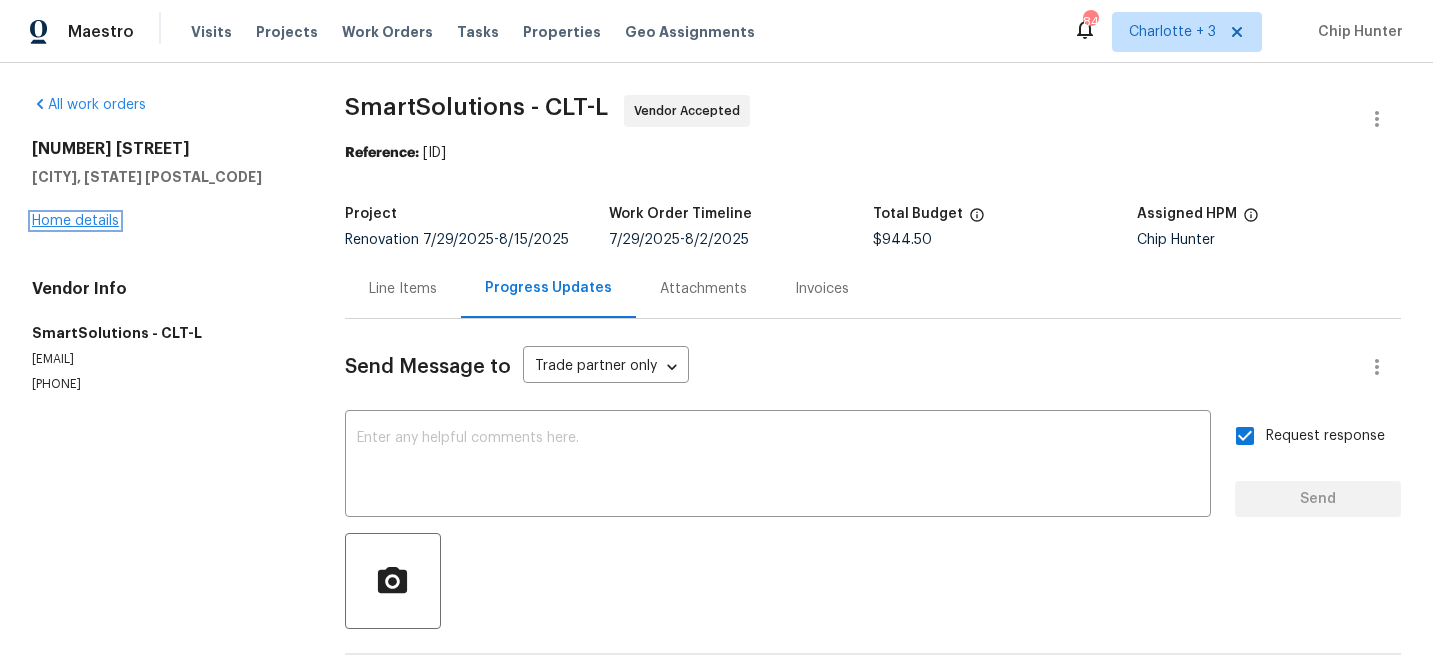click on "Home details" at bounding box center [75, 221] 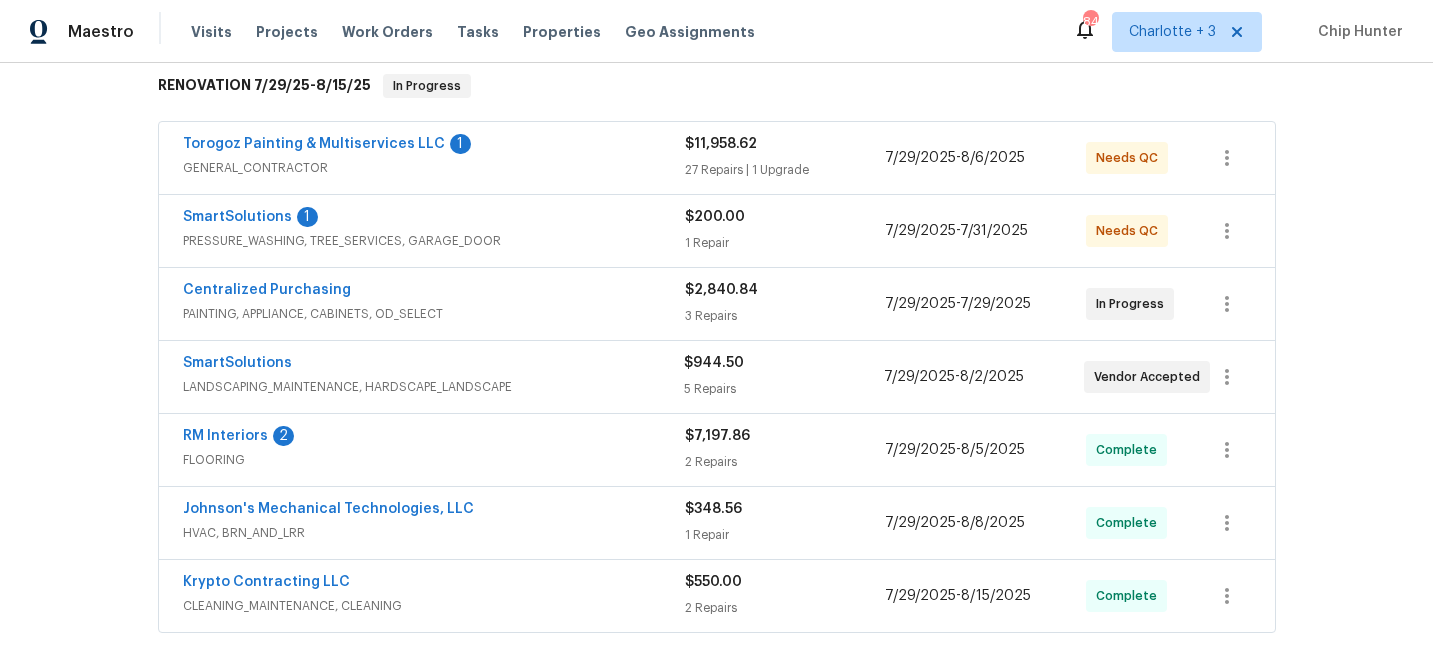 scroll, scrollTop: 338, scrollLeft: 0, axis: vertical 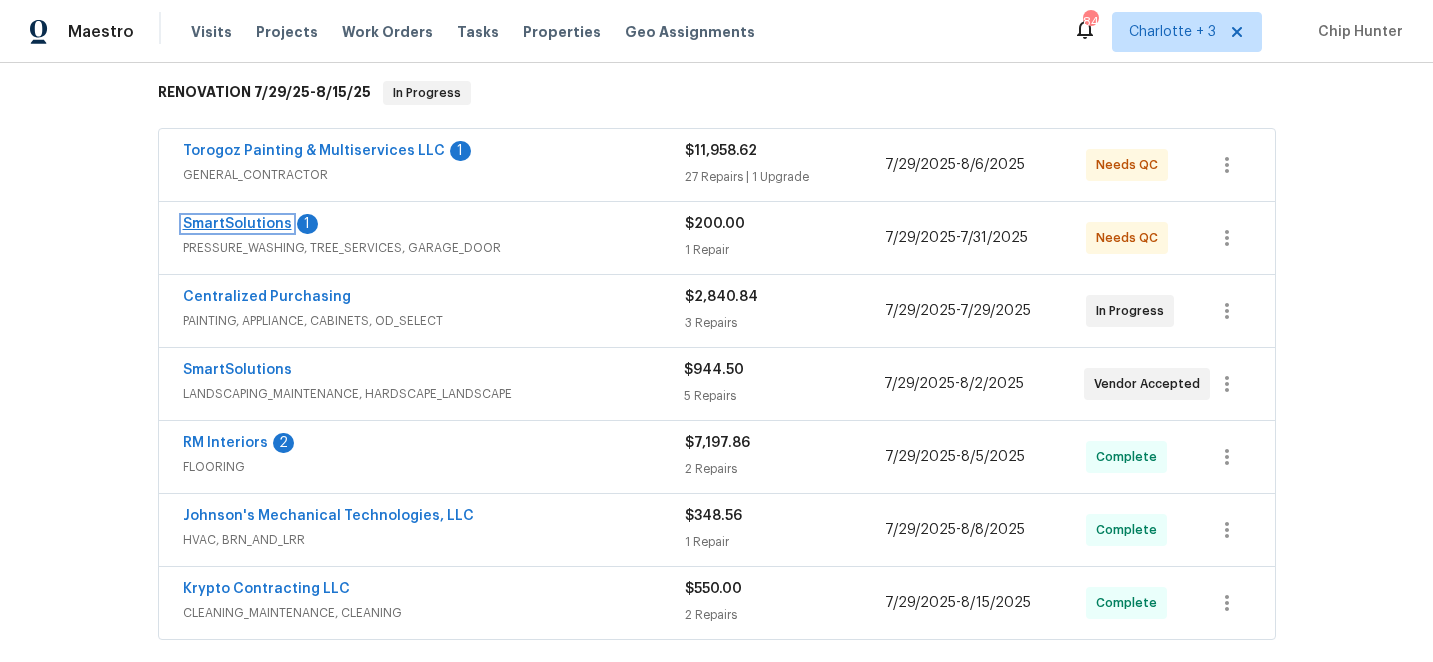 click on "SmartSolutions" at bounding box center [237, 224] 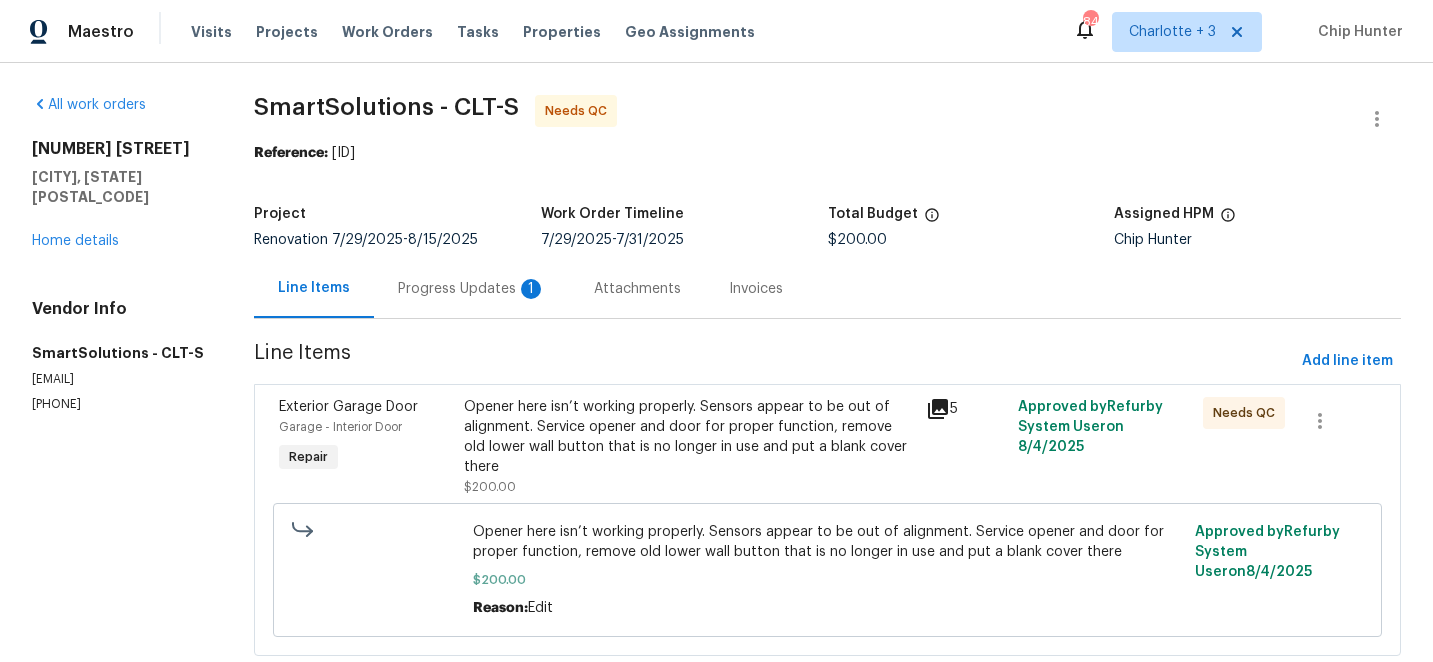 click on "Progress Updates 1" at bounding box center [472, 289] 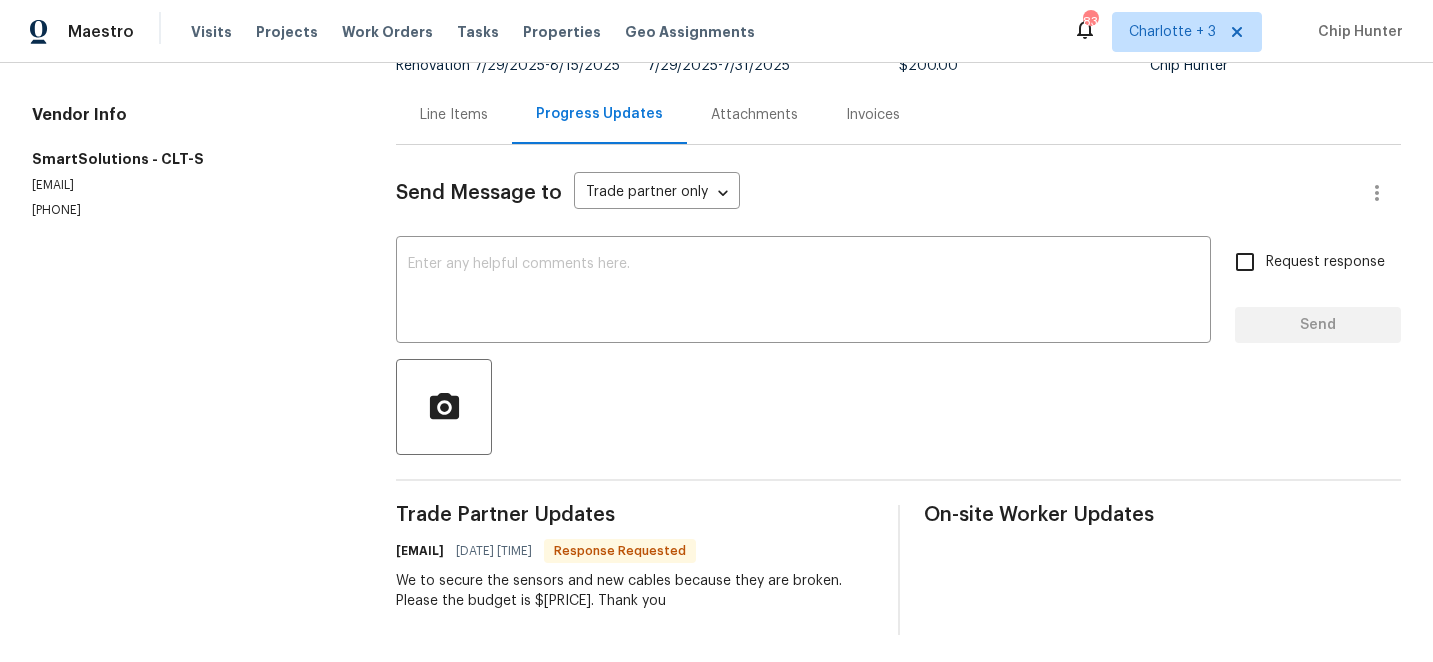 scroll, scrollTop: 179, scrollLeft: 0, axis: vertical 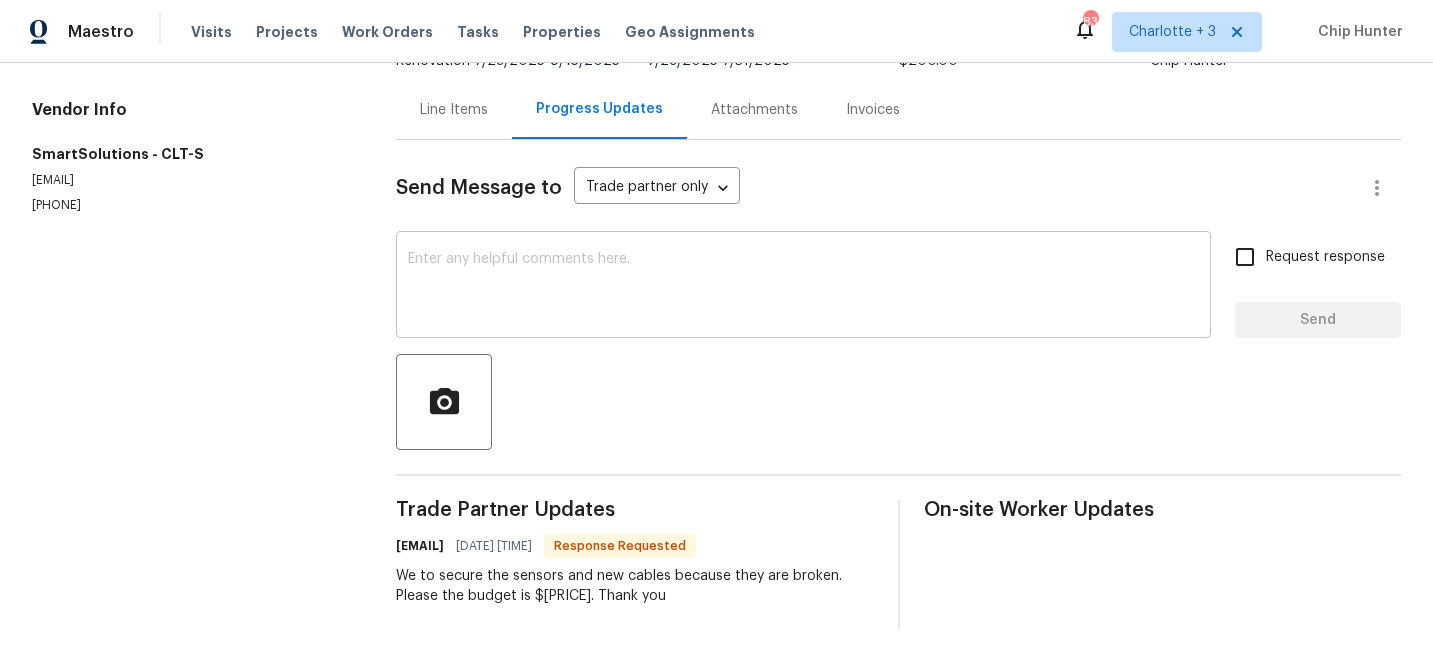 click at bounding box center (803, 287) 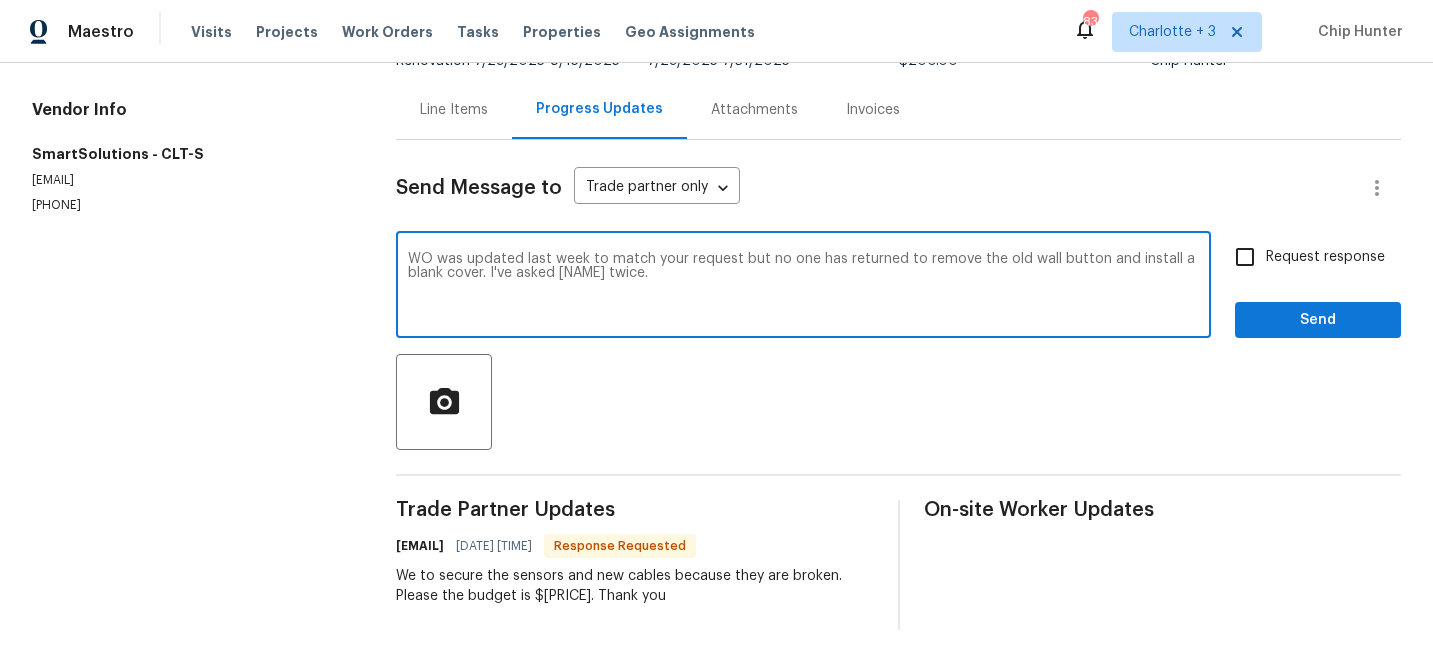 type on "WO was updated last week to match your request but no one has returned to remove the old wall button and install a blank cover. I've asked [NAME] twice." 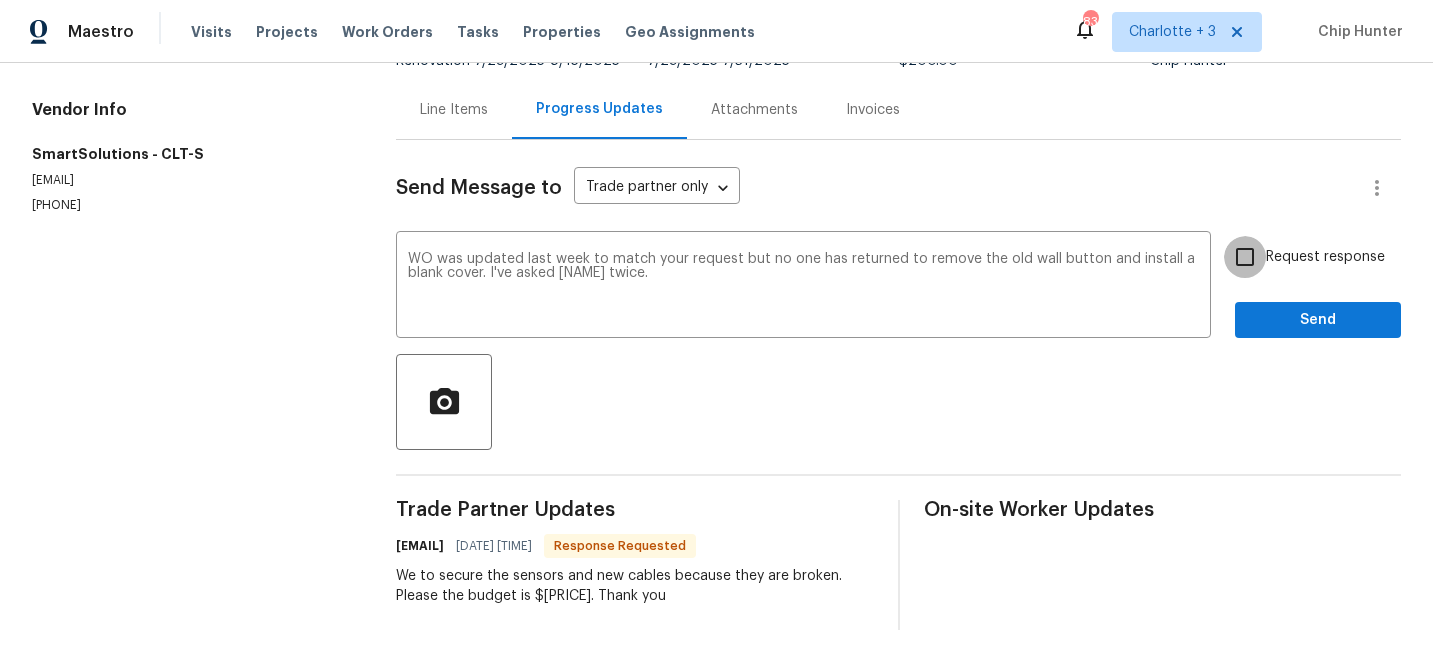 click on "Request response" at bounding box center (1245, 257) 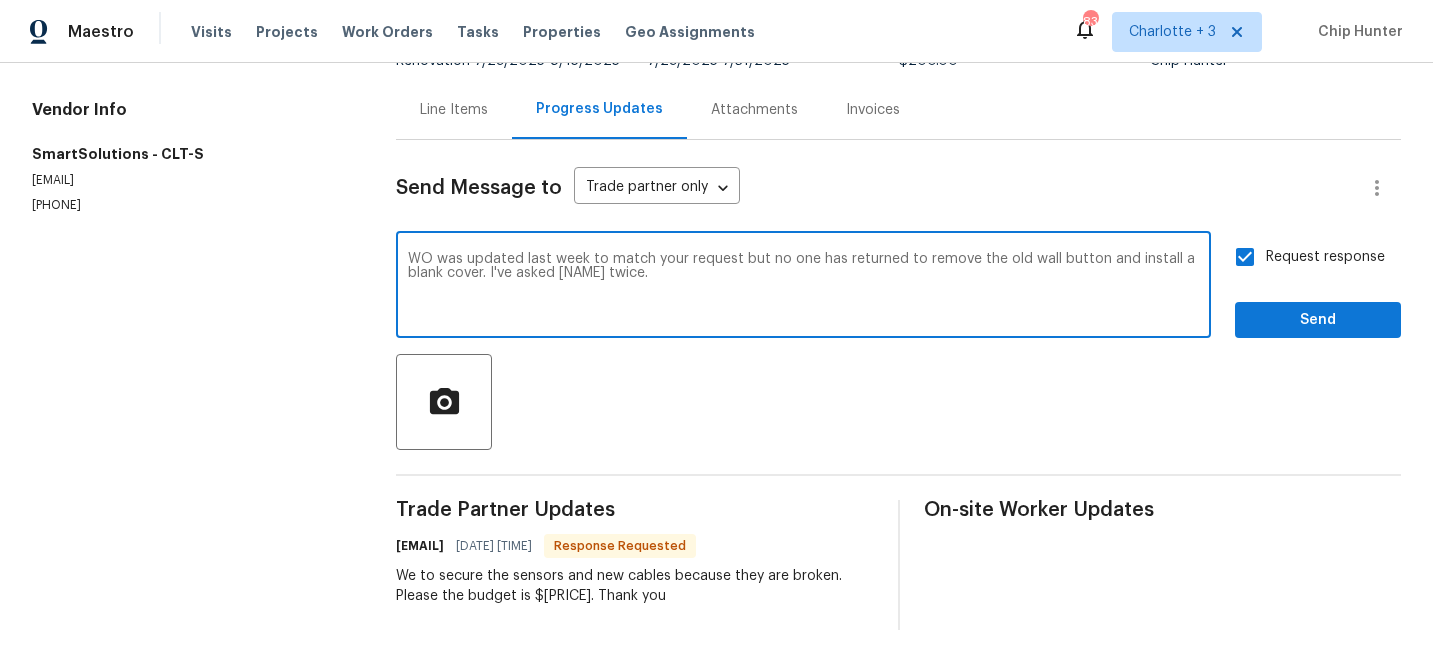 click on "WO was updated last week to match your request but no one has returned to remove the old wall button and install a blank cover. I've asked [NAME] twice." at bounding box center [803, 287] 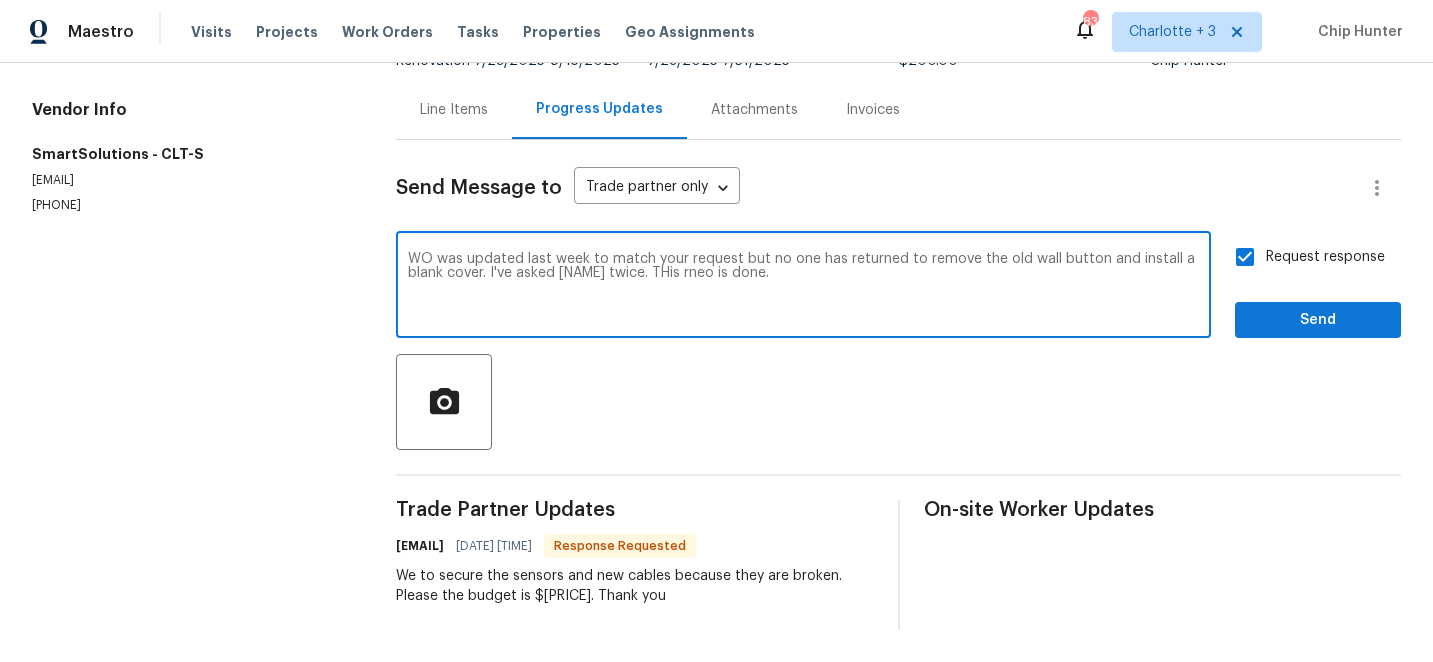 click on "WO was updated last week to match your request but no one has returned to remove the old wall button and install a blank cover. I've asked [NAME] twice. THis rneo is done." at bounding box center (803, 287) 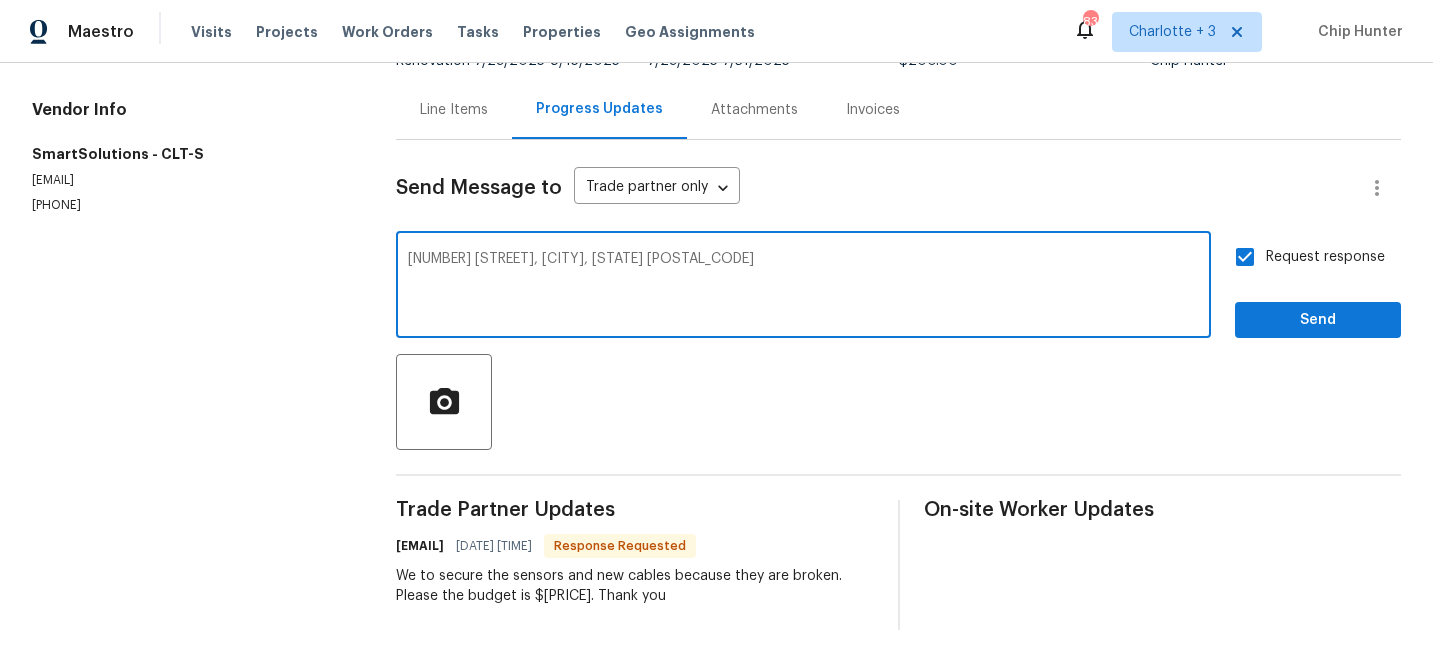 click on "[NUMBER] [STREET], [CITY], [STATE] [POSTAL_CODE]" at bounding box center (803, 287) 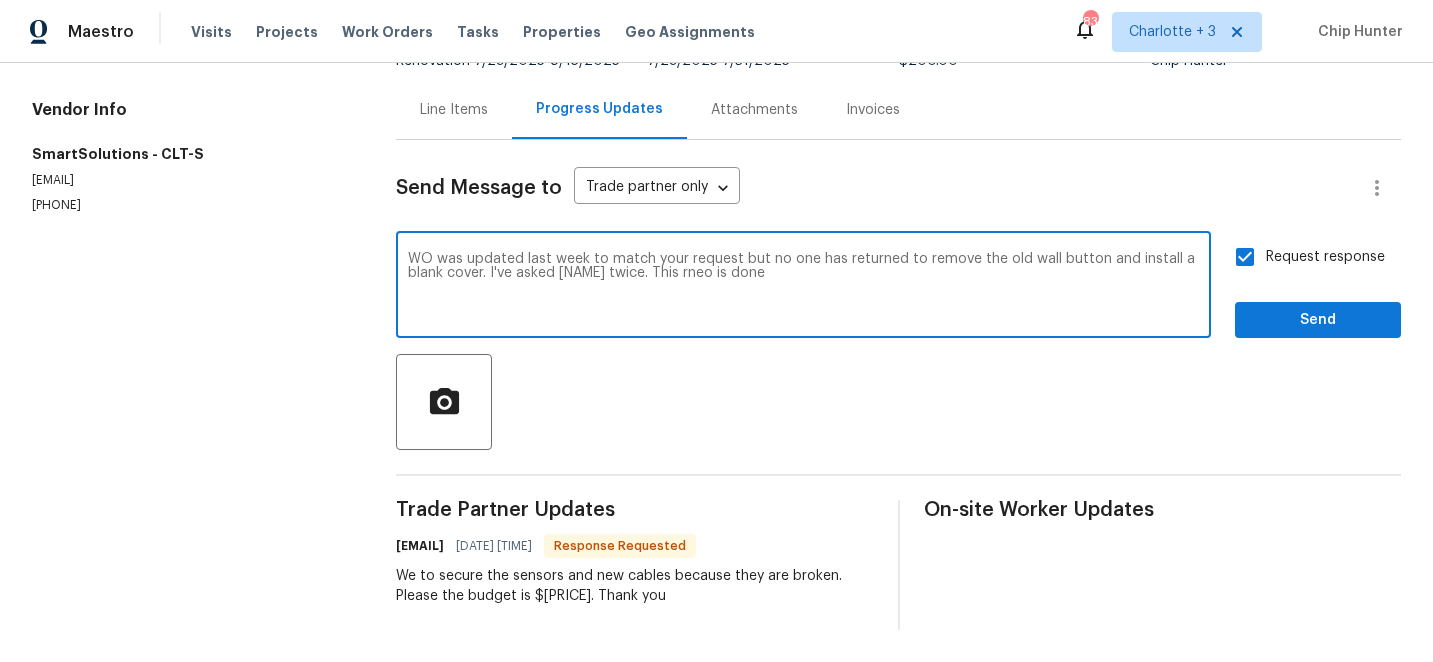 click on "WO was updated last week to match your request but no one has returned to remove the old wall button and install a blank cover. I've asked [NAME] twice. This rneo is done" at bounding box center [803, 287] 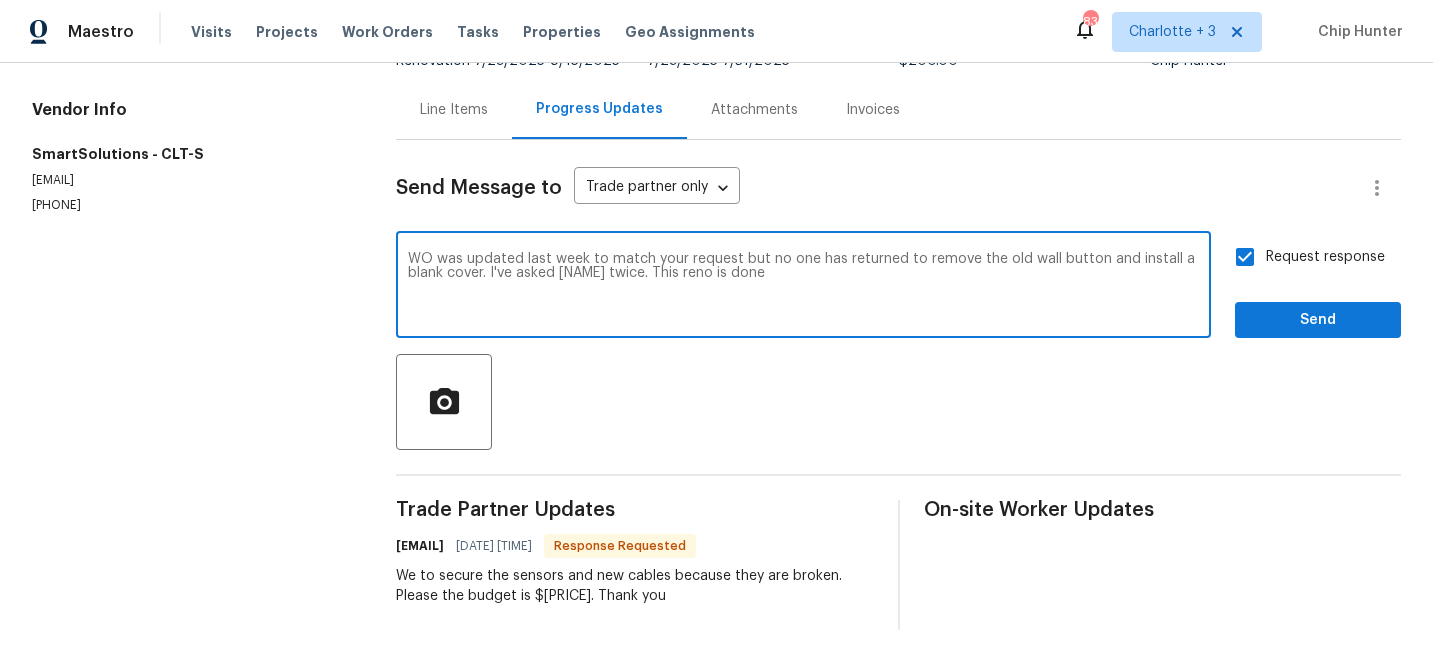 click on "WO was updated last week to match your request but no one has returned to remove the old wall button and install a blank cover. I've asked [NAME] twice. This reno is done" at bounding box center (803, 287) 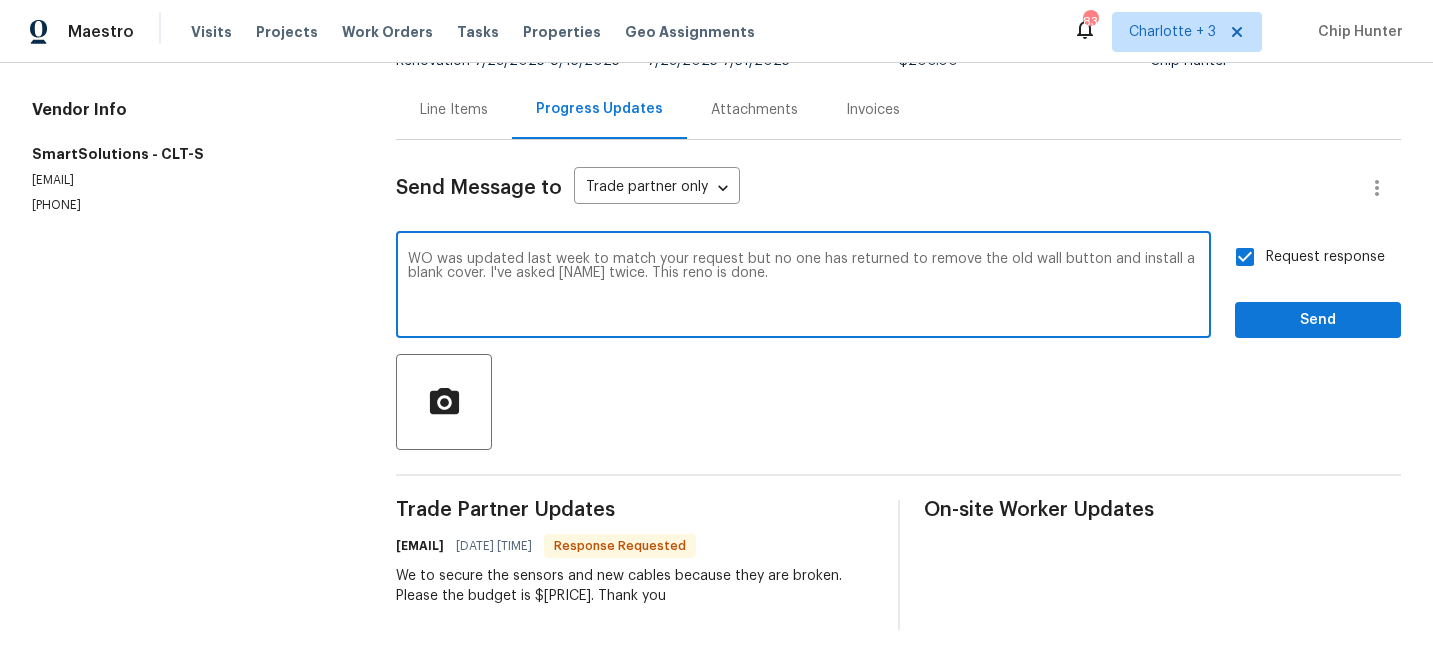 type on "WO was updated last week to match your request but no one has returned to remove the old wall button and install a blank cover. I've asked [NAME] twice. This reno is done." 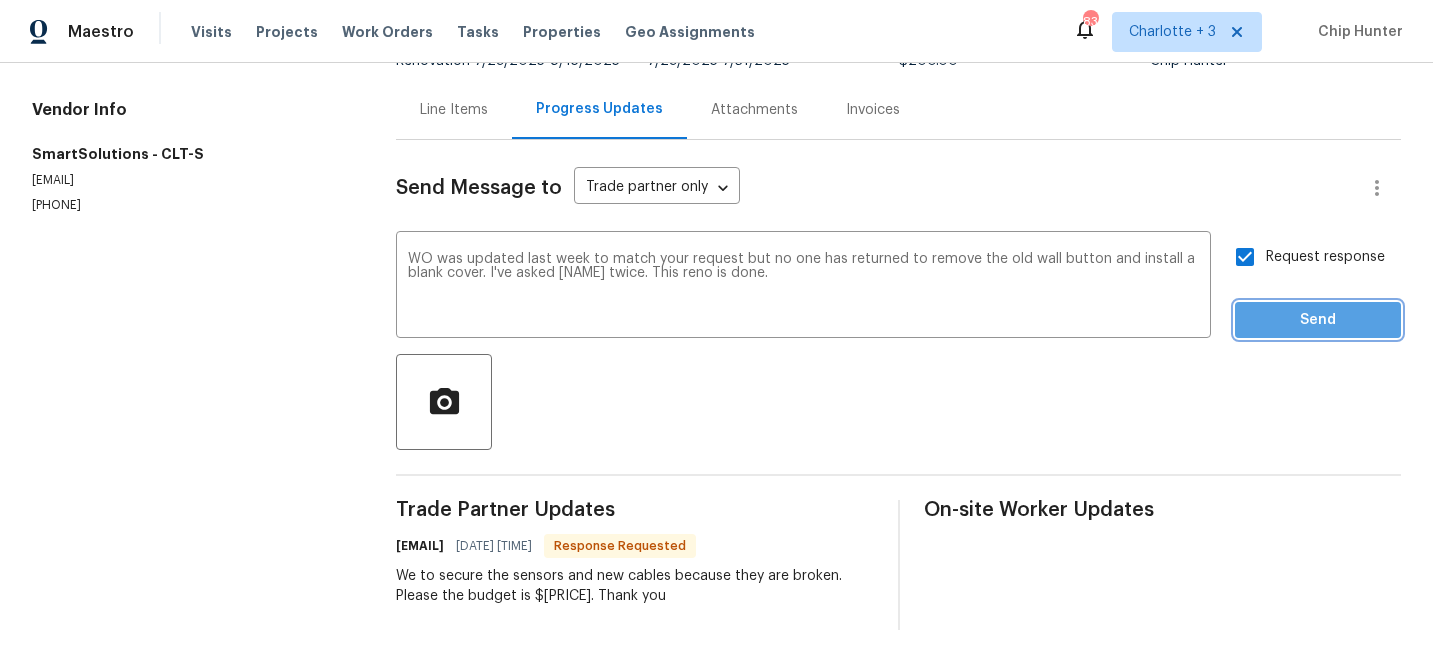 click on "Send" at bounding box center (1318, 320) 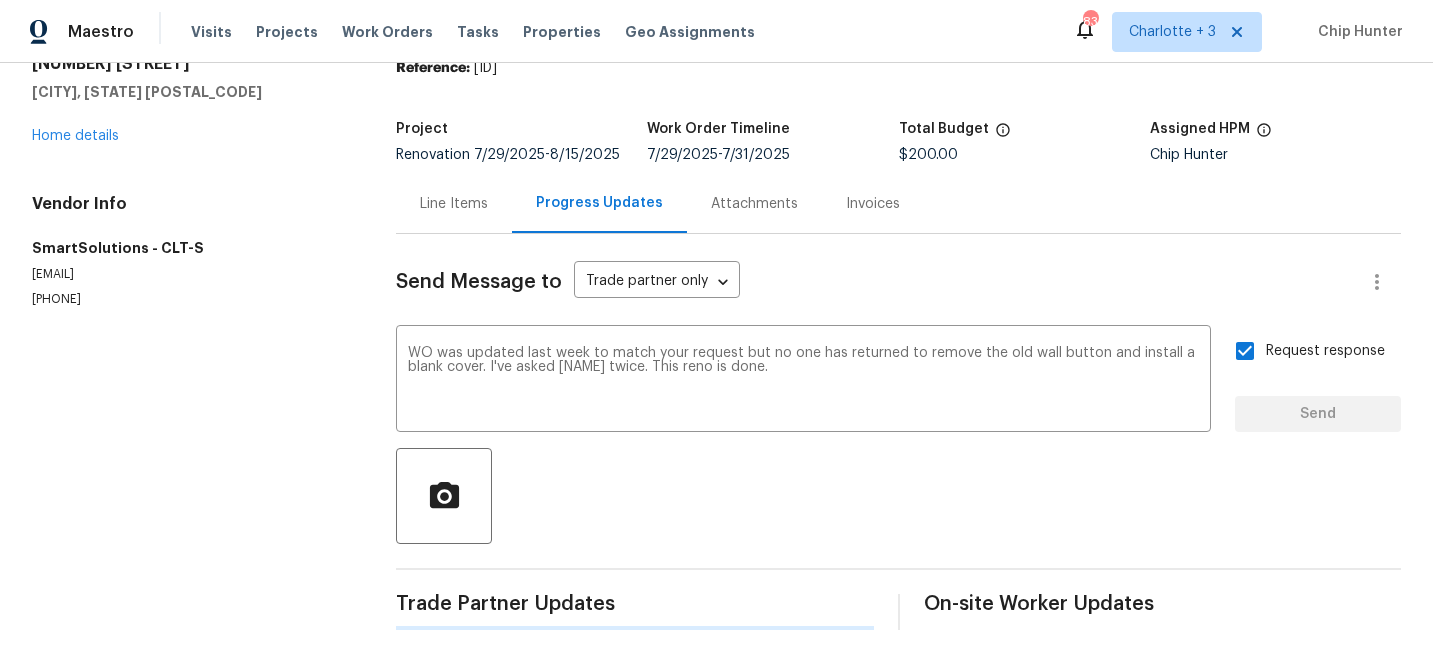 type 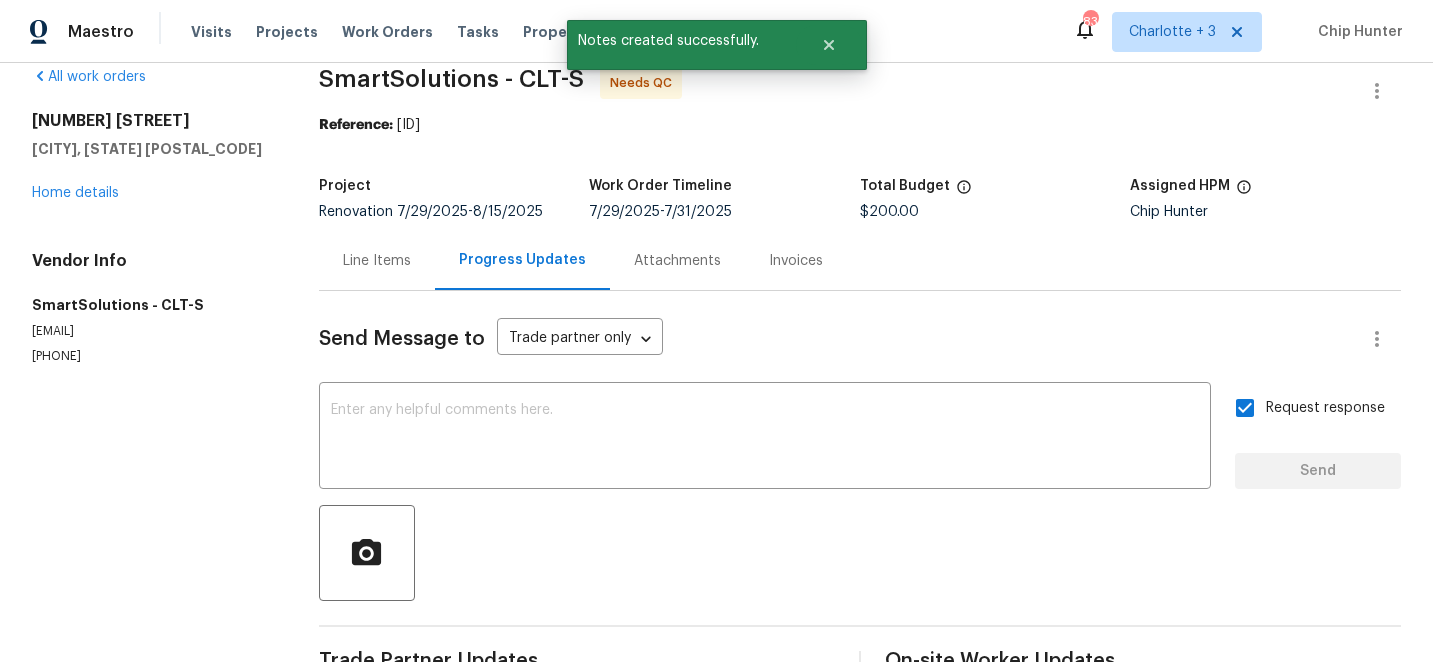 scroll, scrollTop: 0, scrollLeft: 0, axis: both 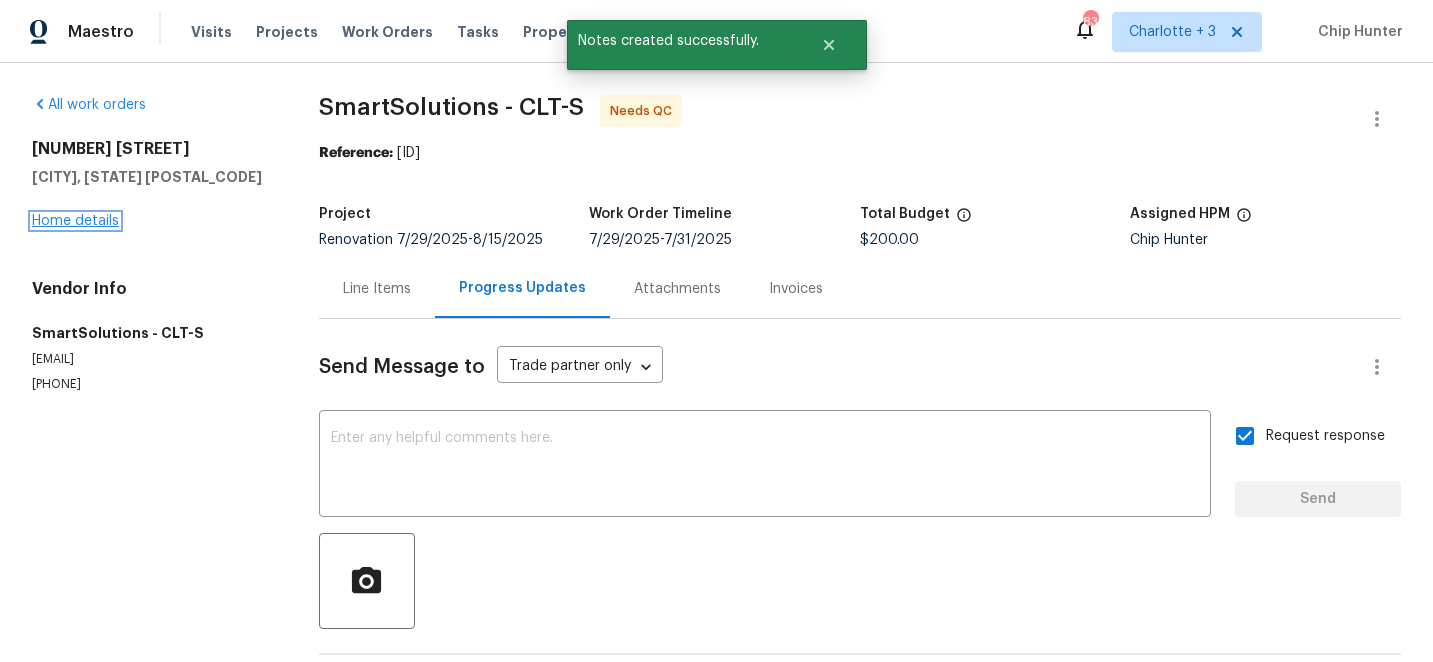 click on "Home details" at bounding box center [75, 221] 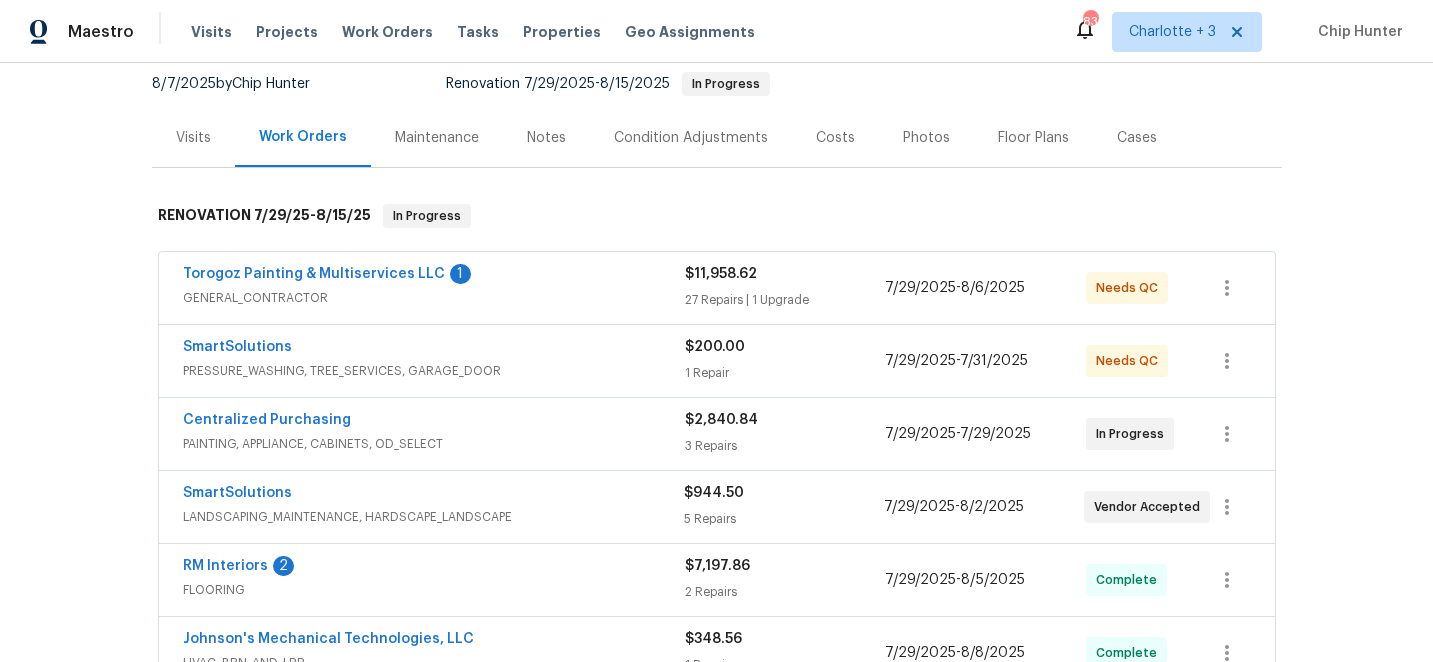 scroll, scrollTop: 214, scrollLeft: 0, axis: vertical 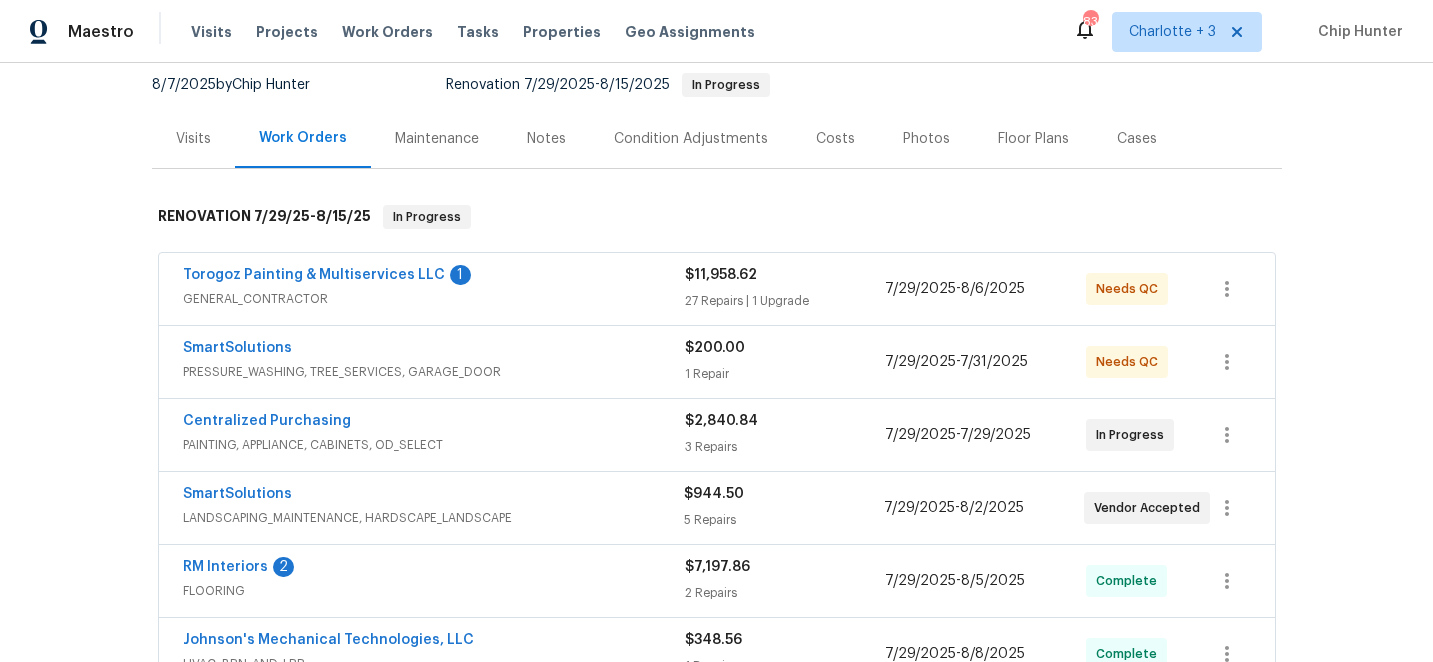 click on "Costs" at bounding box center [835, 139] 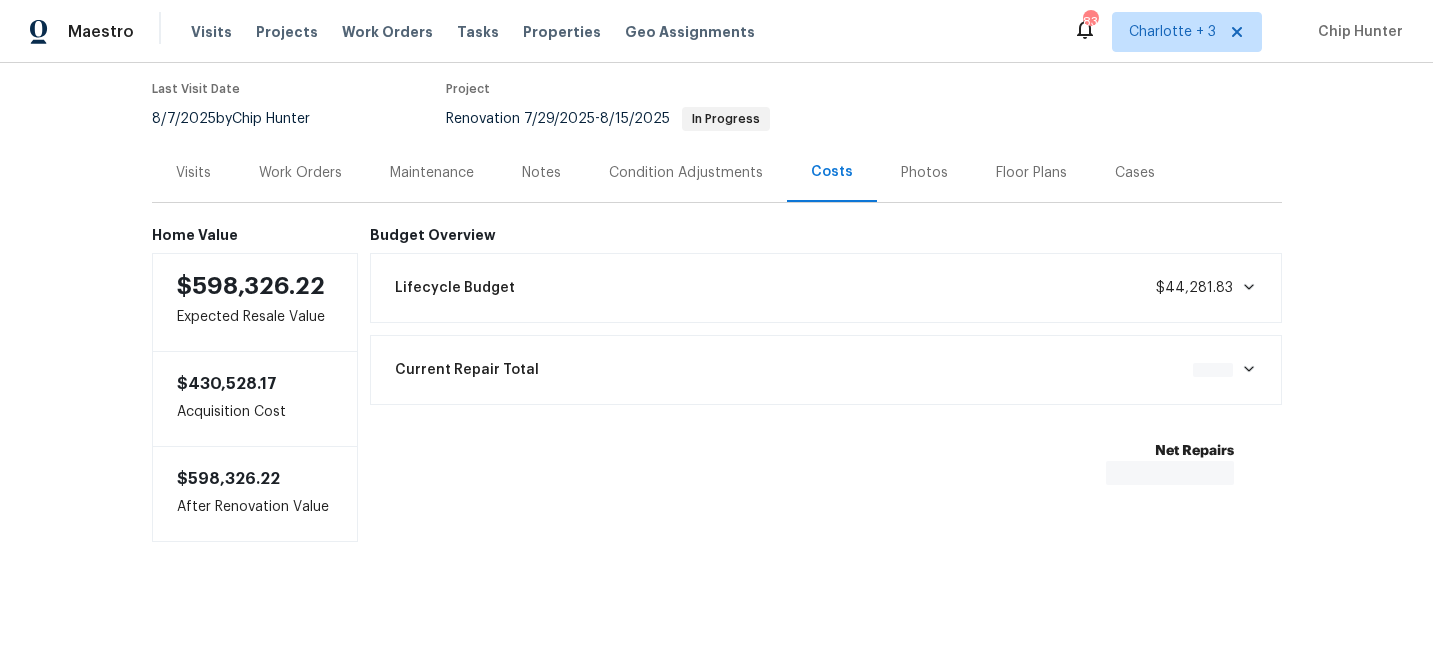 scroll, scrollTop: 161, scrollLeft: 0, axis: vertical 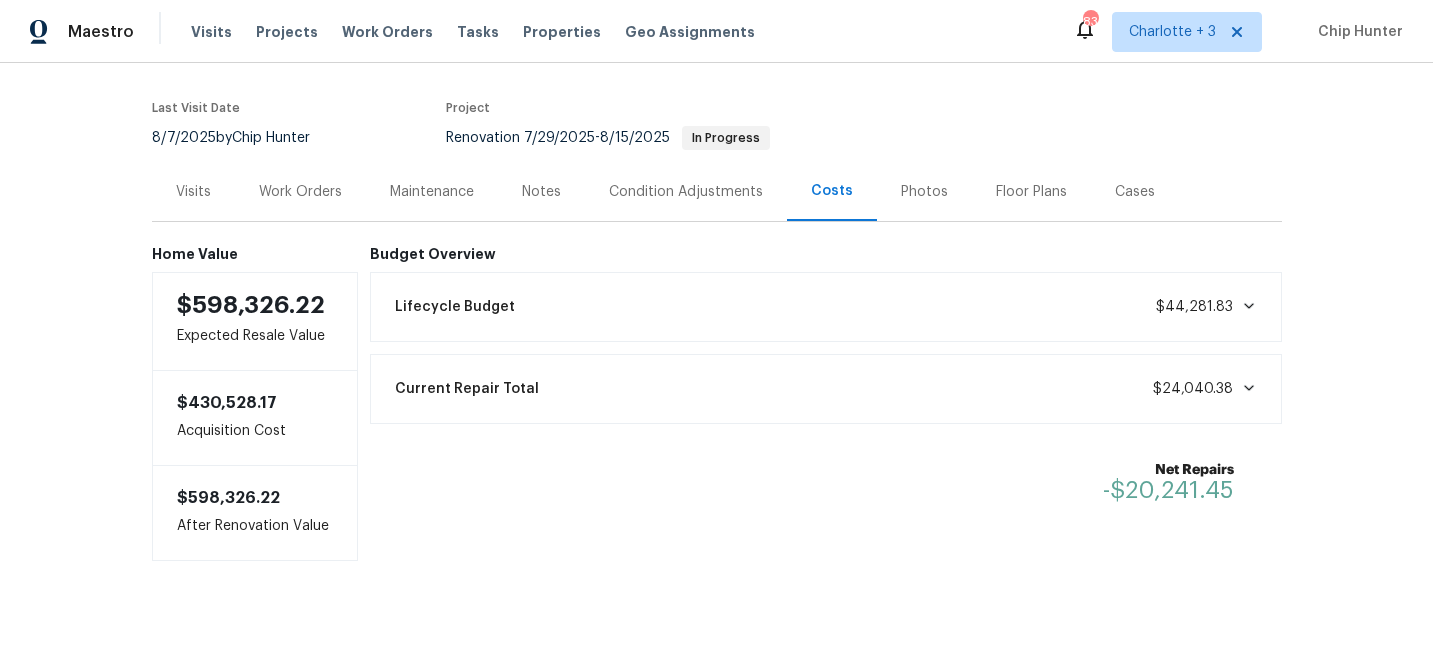 click on "Work Orders" at bounding box center [300, 192] 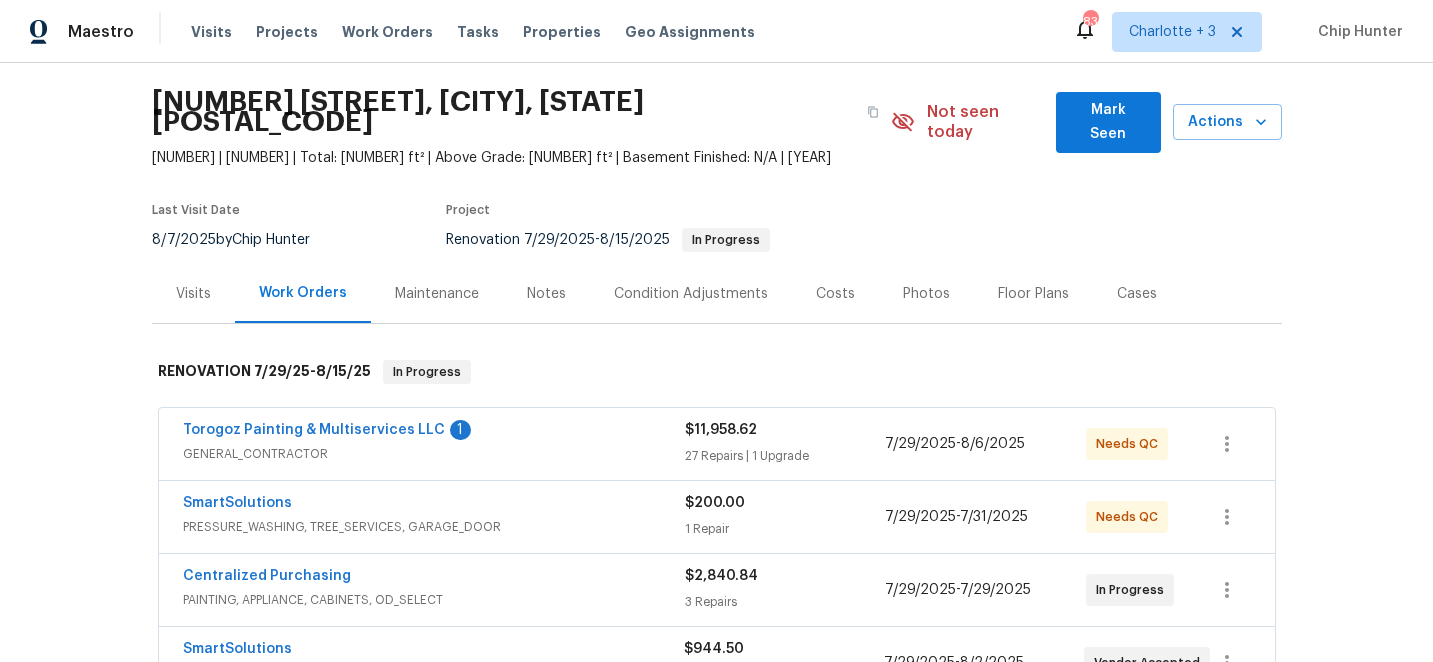 scroll, scrollTop: 43, scrollLeft: 0, axis: vertical 